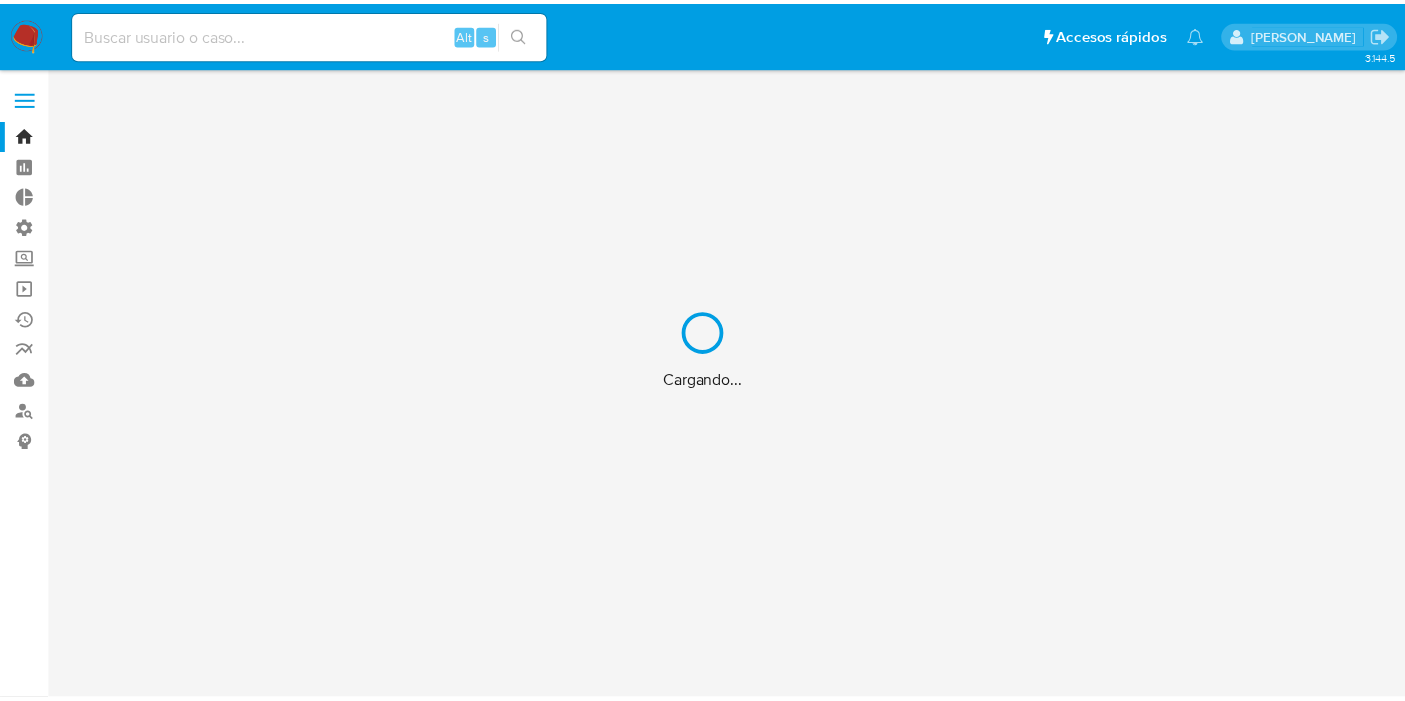 scroll, scrollTop: 0, scrollLeft: 0, axis: both 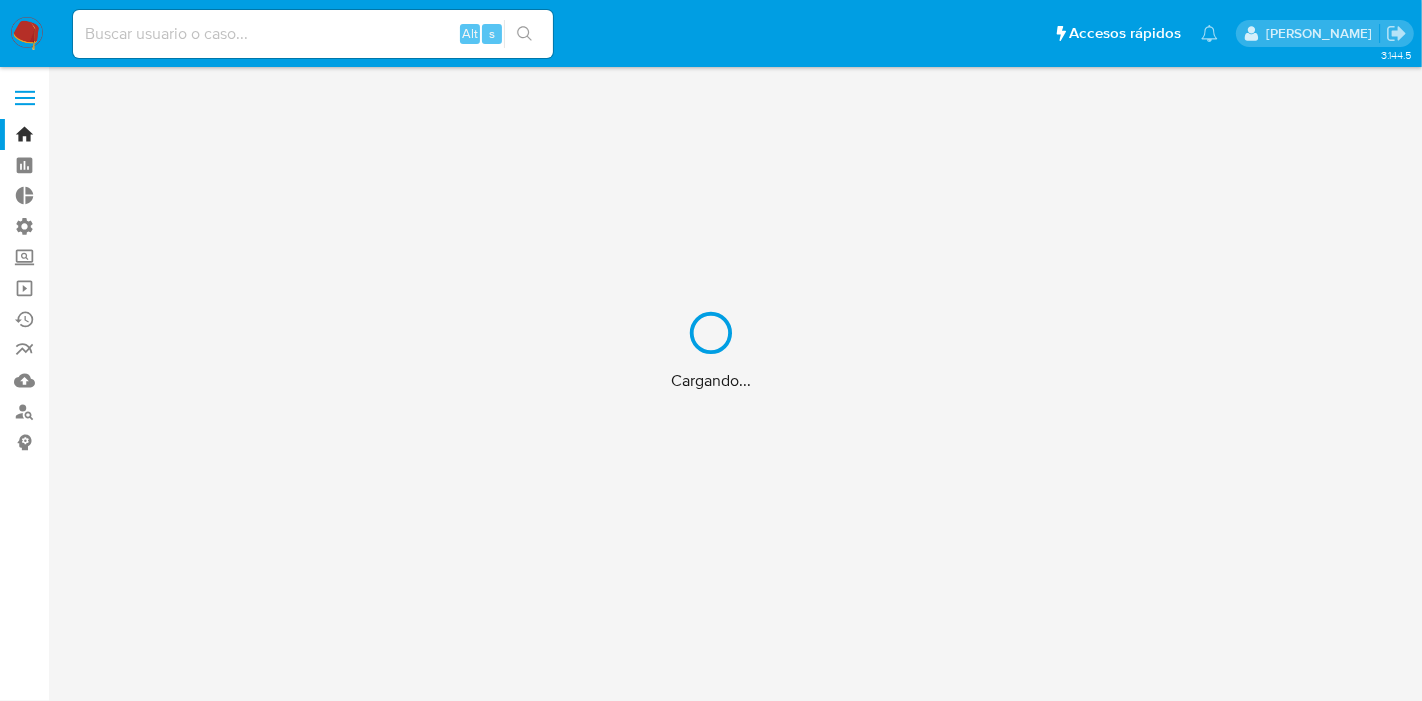 click on "Cargando..." at bounding box center [711, 350] 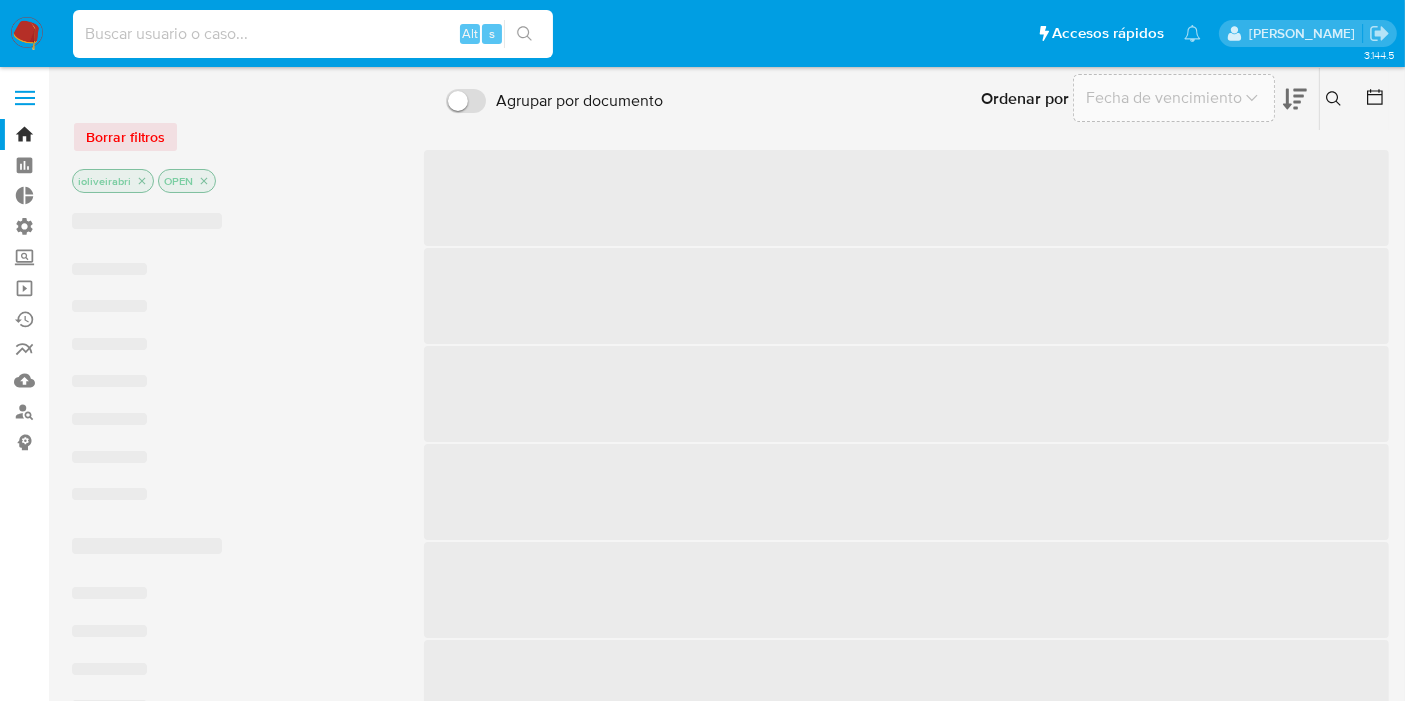 click at bounding box center (313, 34) 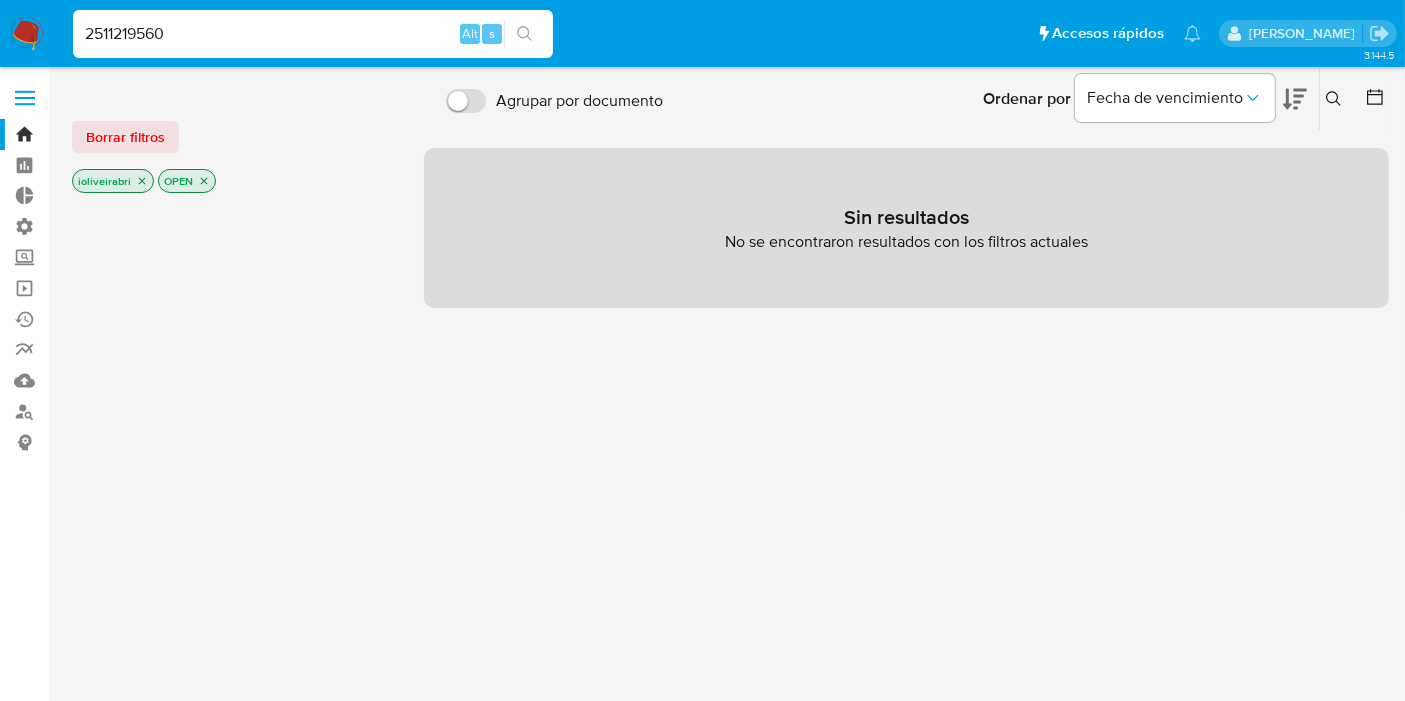 type on "2511219560" 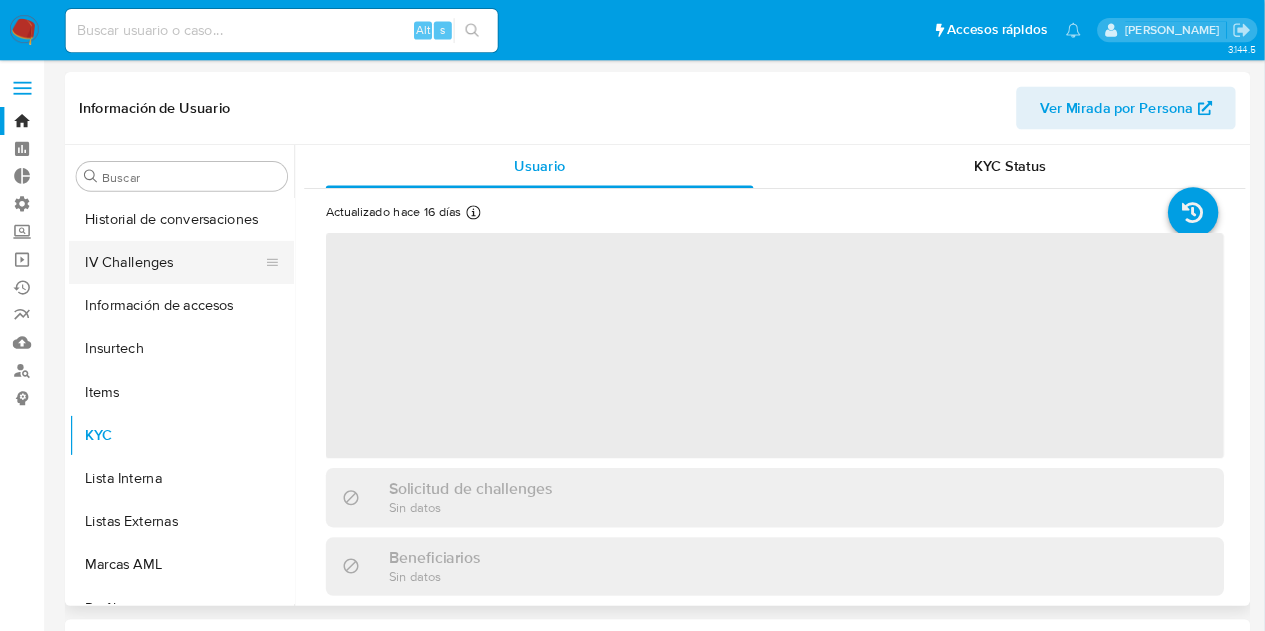 scroll, scrollTop: 526, scrollLeft: 0, axis: vertical 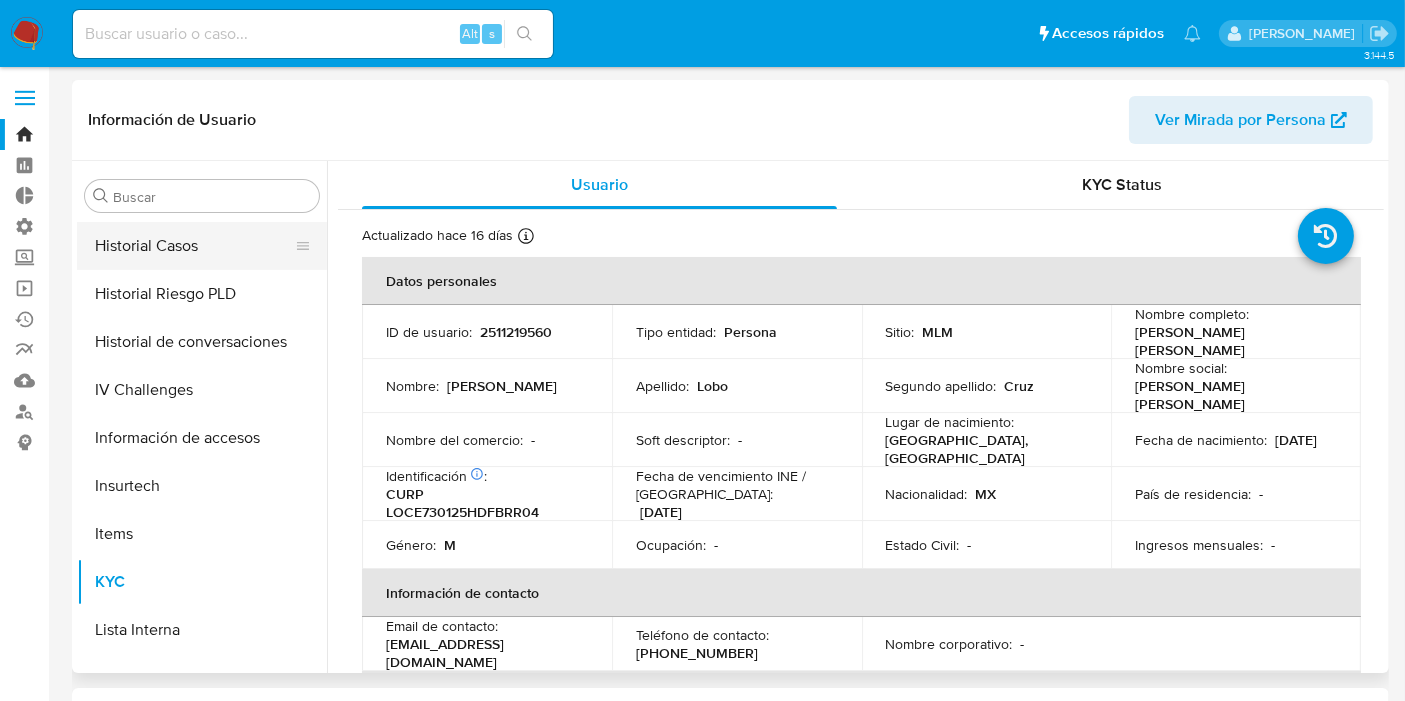 select on "10" 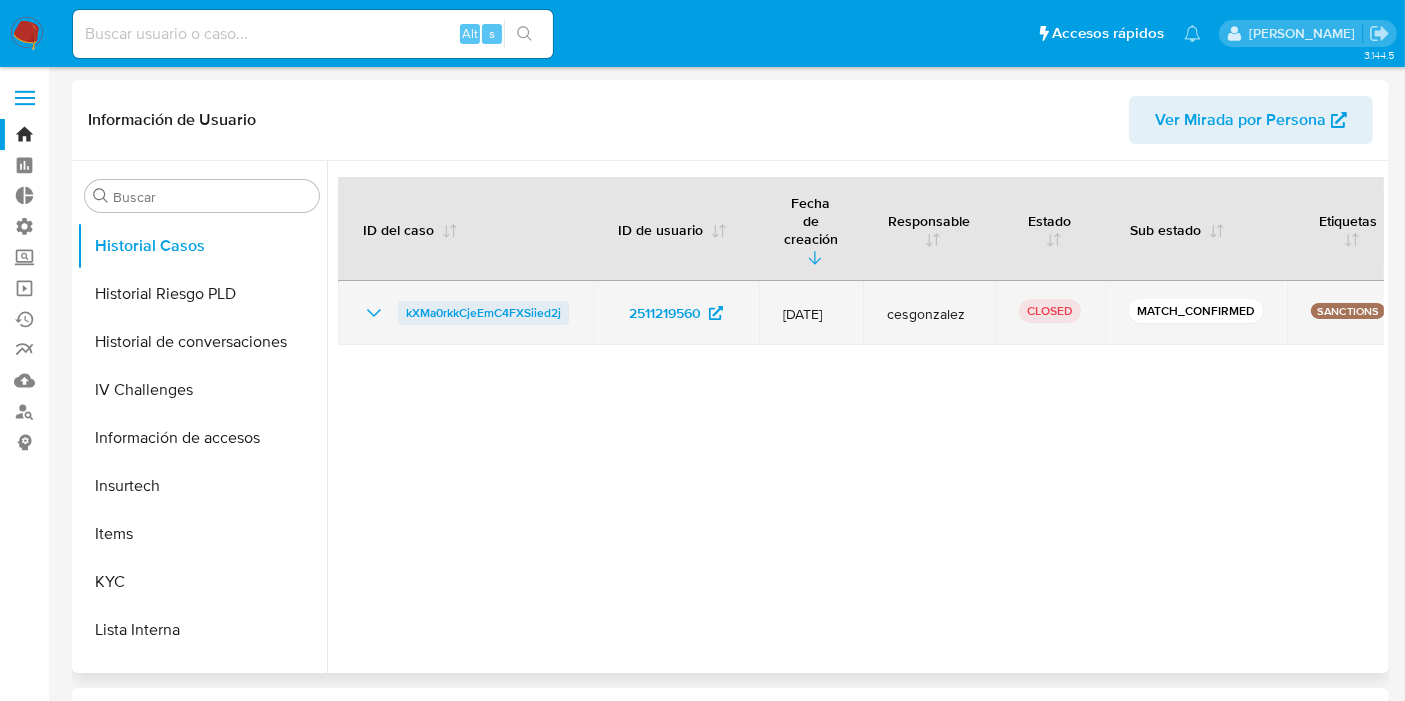 click on "kXMa0rkkCjeEmC4FXSiied2j" at bounding box center (483, 313) 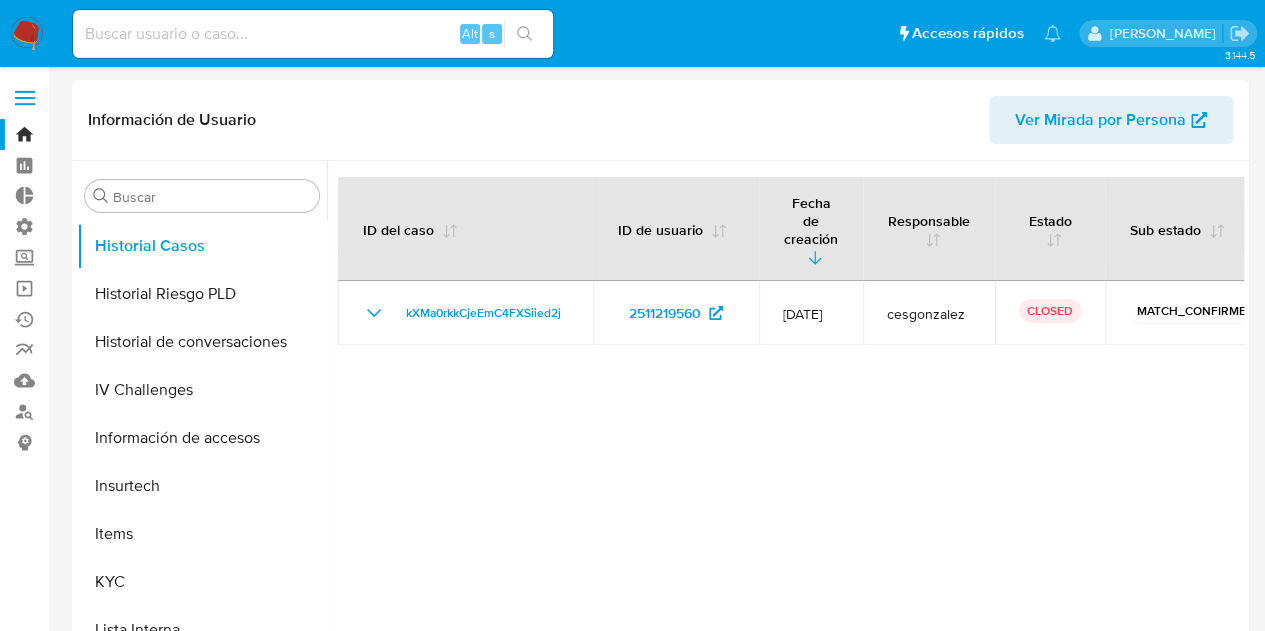 scroll, scrollTop: 526, scrollLeft: 0, axis: vertical 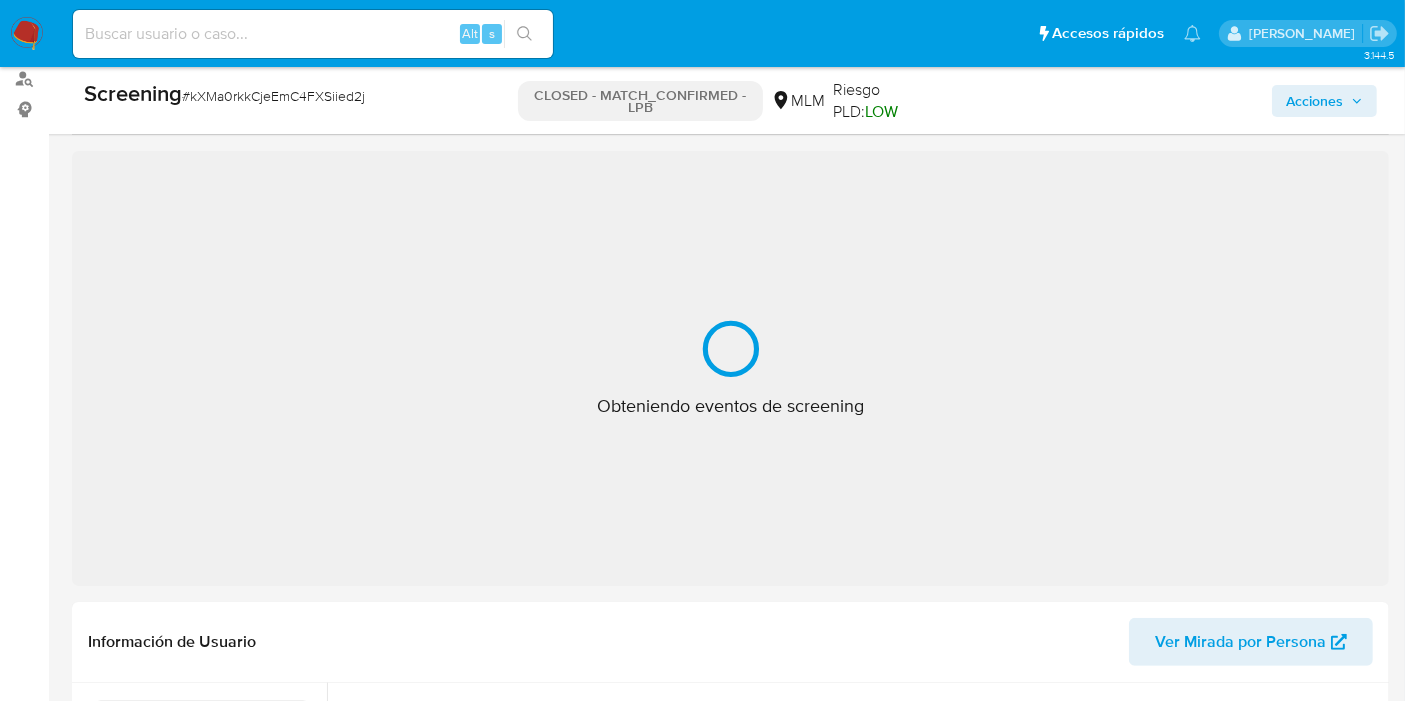 select on "10" 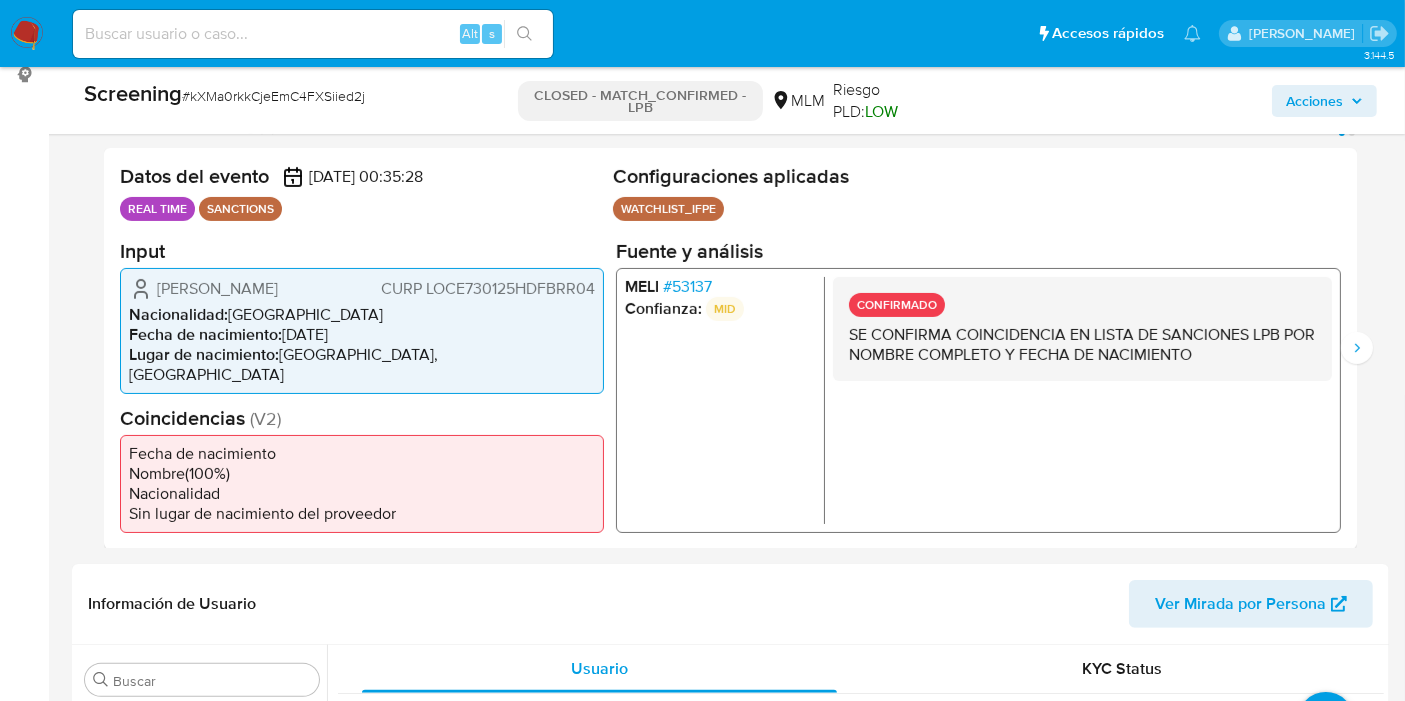 scroll, scrollTop: 333, scrollLeft: 0, axis: vertical 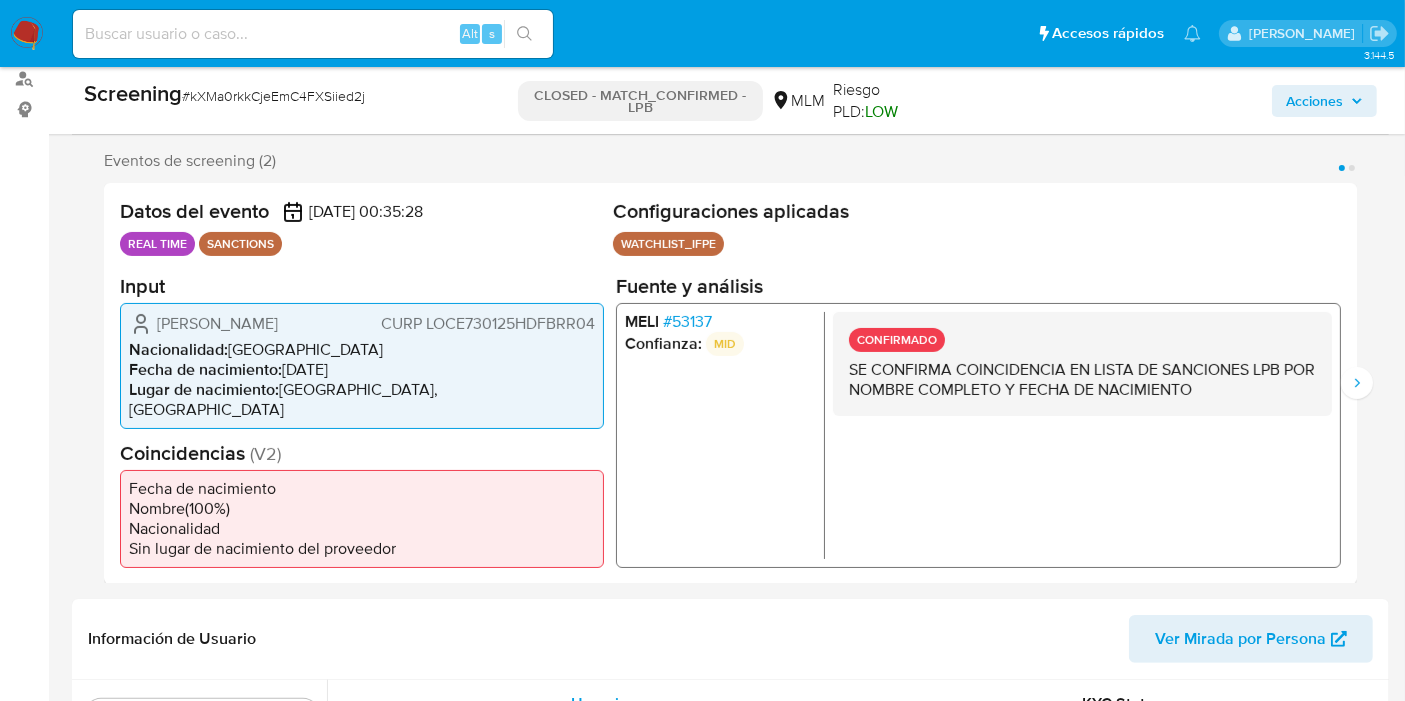 drag, startPoint x: 711, startPoint y: 354, endPoint x: 737, endPoint y: 350, distance: 26.305893 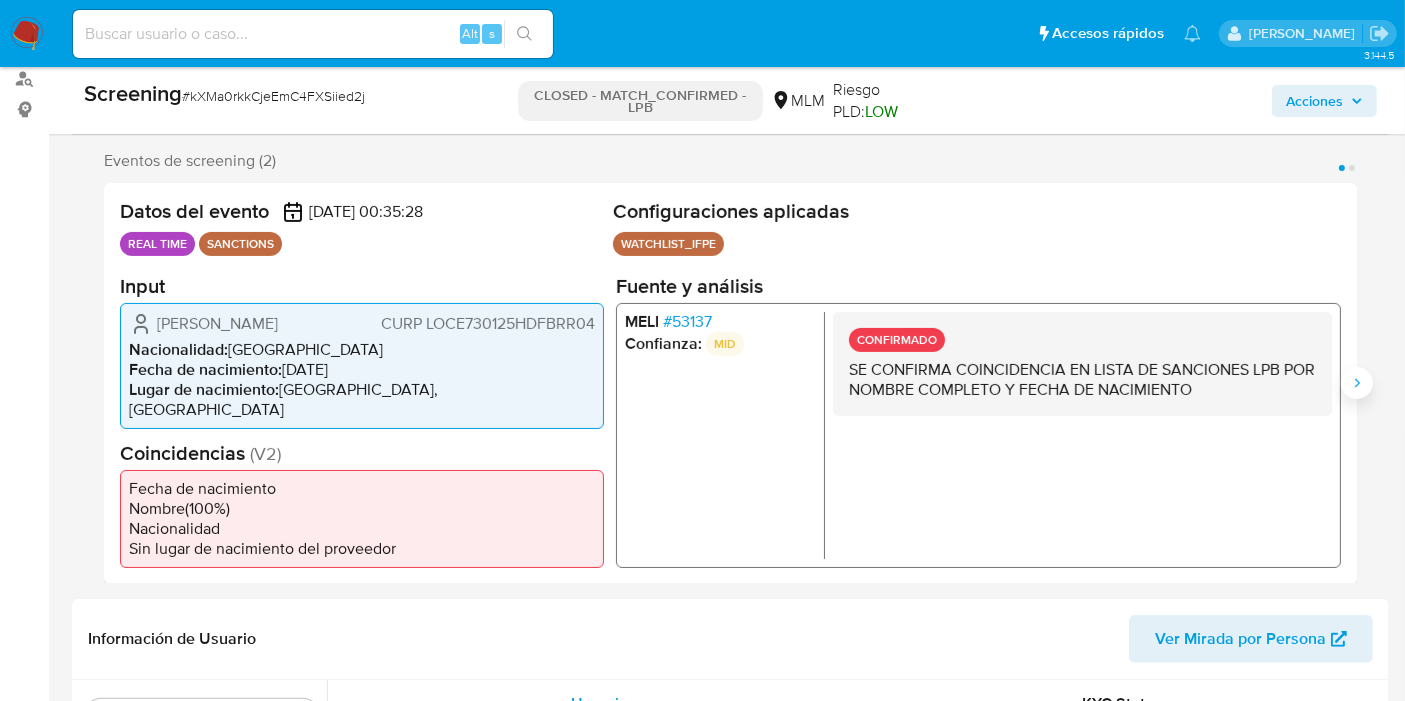 click at bounding box center [1357, 383] 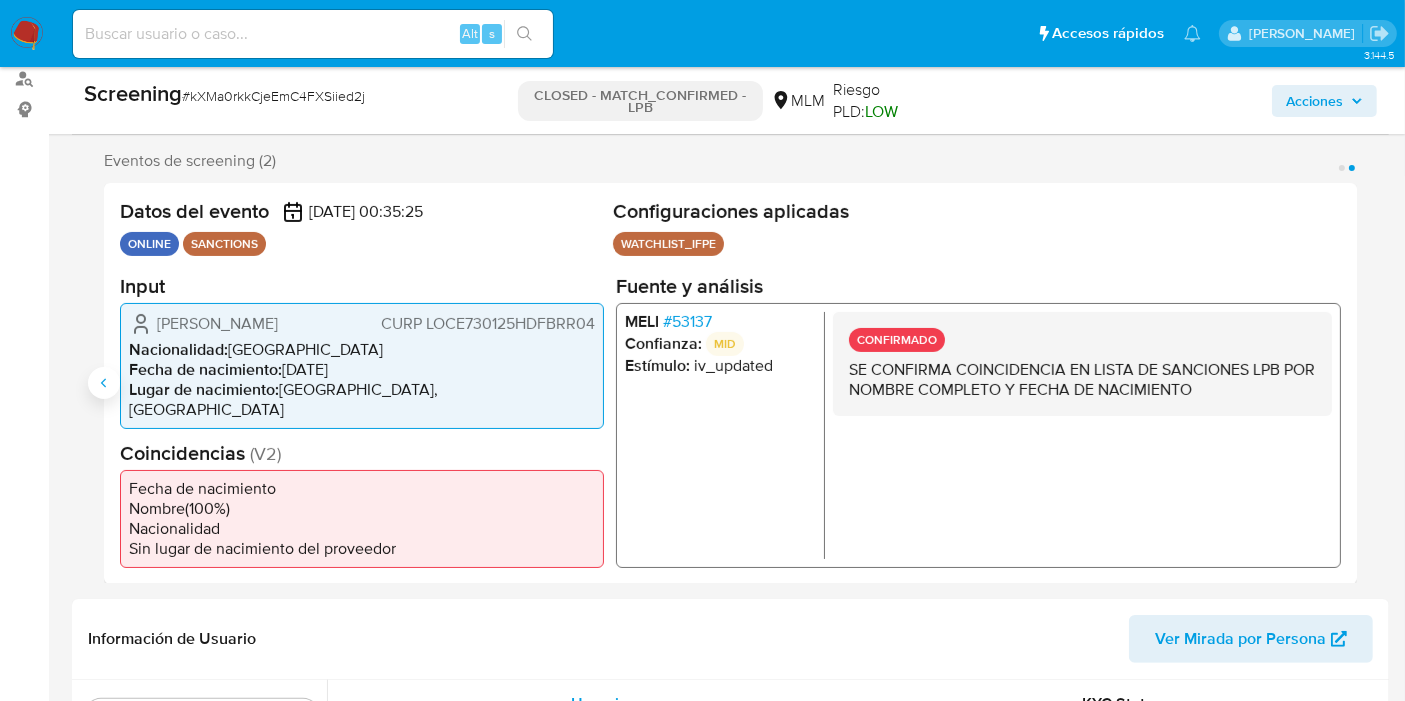 click 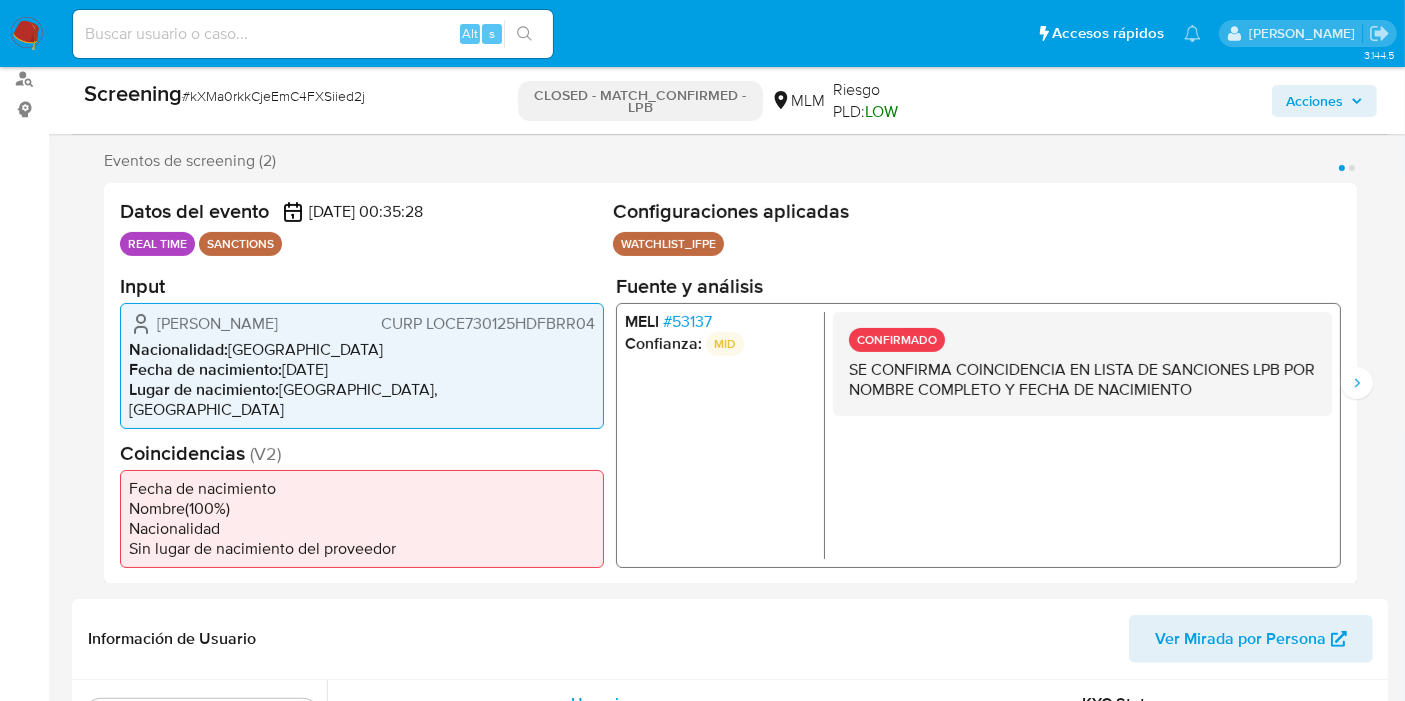 click on "3.144.5 Cerrado por   cesgonzalez   Asignado el: 25/06/2025 12:57:38 Creado el: 24/06/2025   Creado el: 24/06/2025 21:35:25 - Cerrado el: 25/06/2025   Cerrado el: 25/06/2025 14:59:07 Screening # kXMa0rkkCjeEmC4FXSiied2j CLOSED - MATCH_CONFIRMED  - LPB MLM Riesgo PLD:  LOW Acciones Historial de acciones 25/06/2025 14:59:07 (hace 15 días) El caso pasó a estado  CLOSED_MATCH_CONFIRMED   con detalle de cierre LPB    por  cesgonzalez 25/06/2025 14:48:12 (hace 15 días) El caso pasó a estado  OPEN_IN_REVIEW_STAGE_III      por  cesgonzalez 25/06/2025 14:48:12 (hace 15 días) El caso fue asignado a  cesgonzalez  por  cesgonzalez 25/06/2025 13:02:29 (hace 15 días) El caso pasó a estado  OPEN_IN_REVIEW_STAGE_III      por  michelleangr 25/06/2025 12:59:40 (hace 15 días) michelleangr  agregó a Listas Internas Tipo de match : CUST_ID Categoría : confirmed_match Subcategoría : sanctions_list ID del usuario : 2511219560 Comentario 25/06/2025 12:59:32 (hace 15 días) michelleangr  agregó a Listas Internas : CUST_ID" at bounding box center (702, 1458) 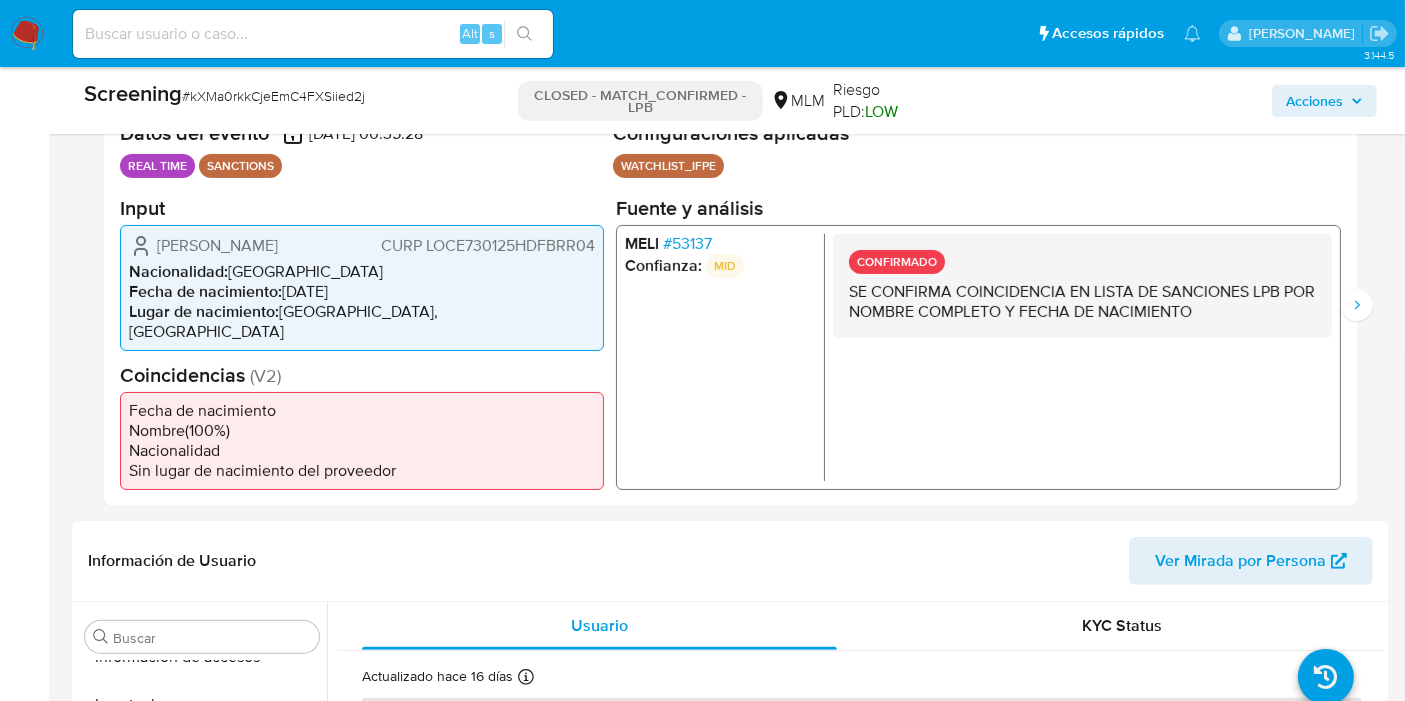 scroll, scrollTop: 444, scrollLeft: 0, axis: vertical 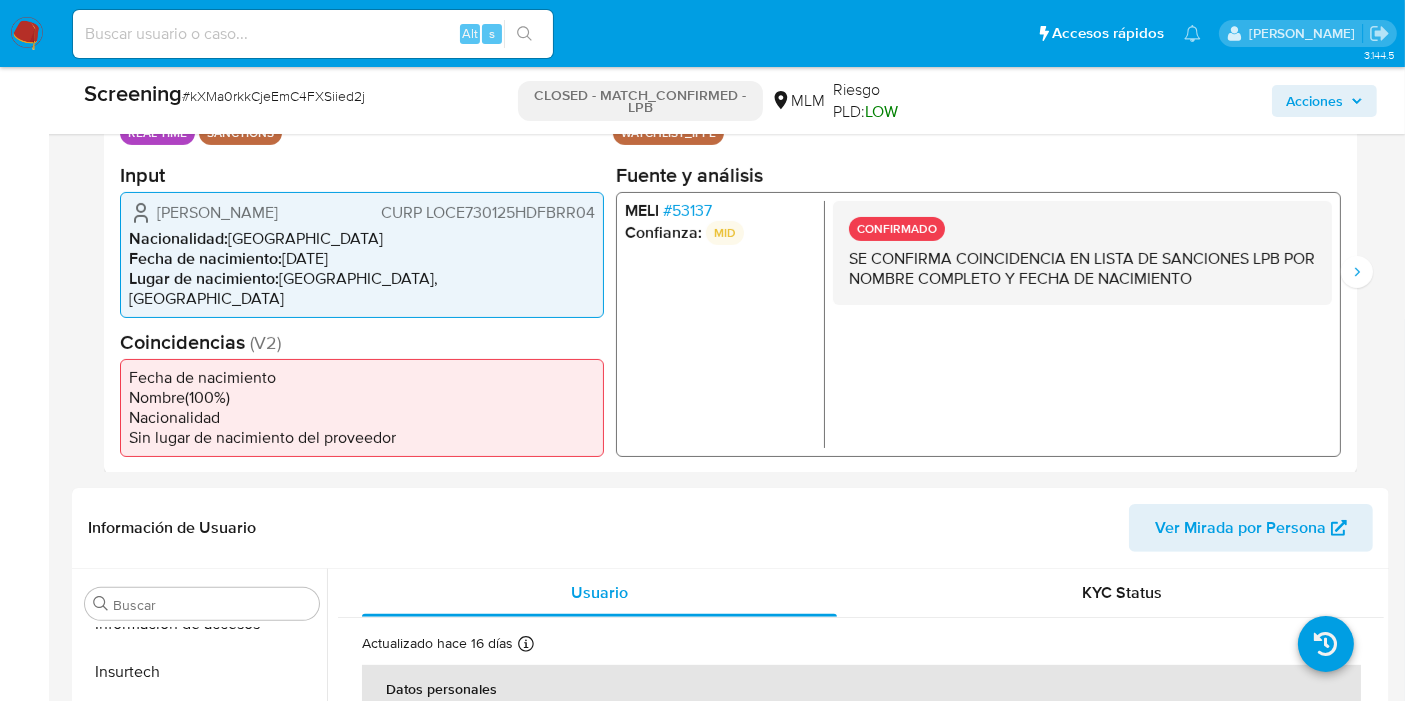 drag, startPoint x: 115, startPoint y: 362, endPoint x: 429, endPoint y: 437, distance: 322.83276 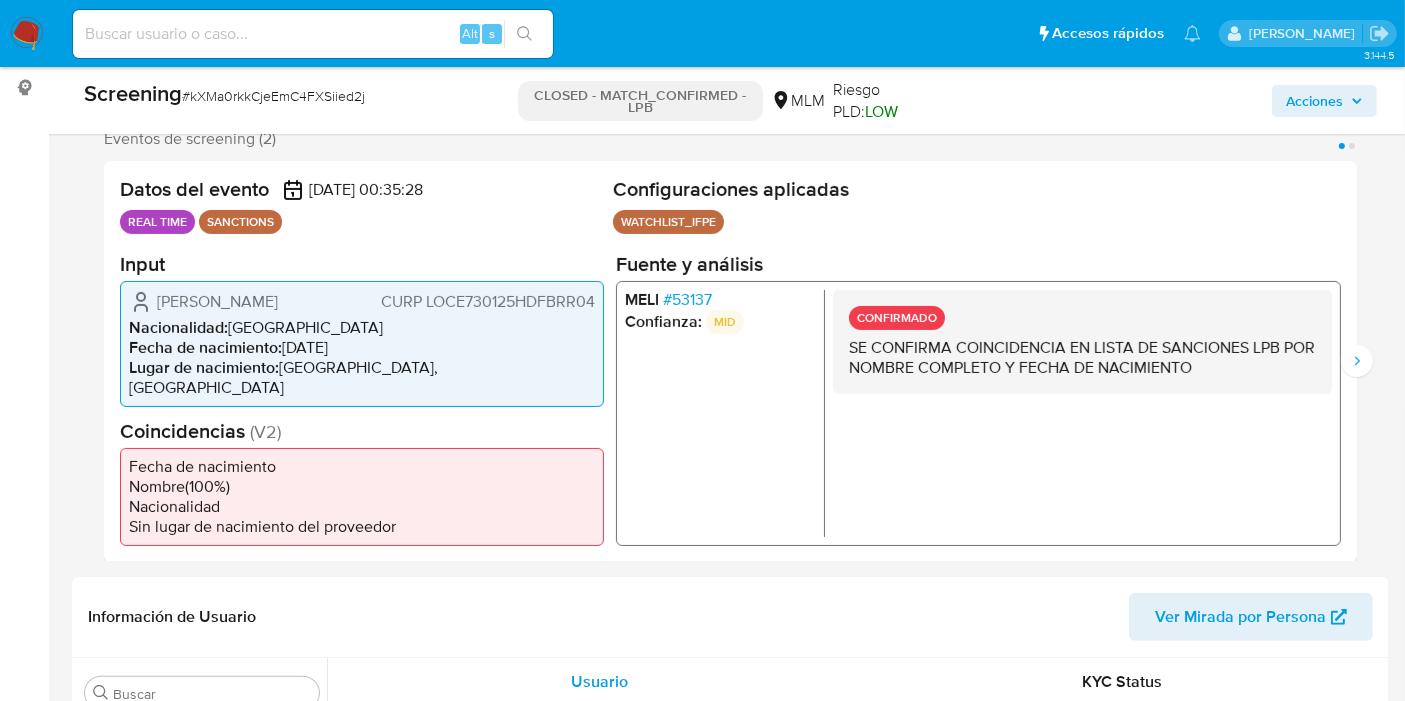 scroll, scrollTop: 222, scrollLeft: 0, axis: vertical 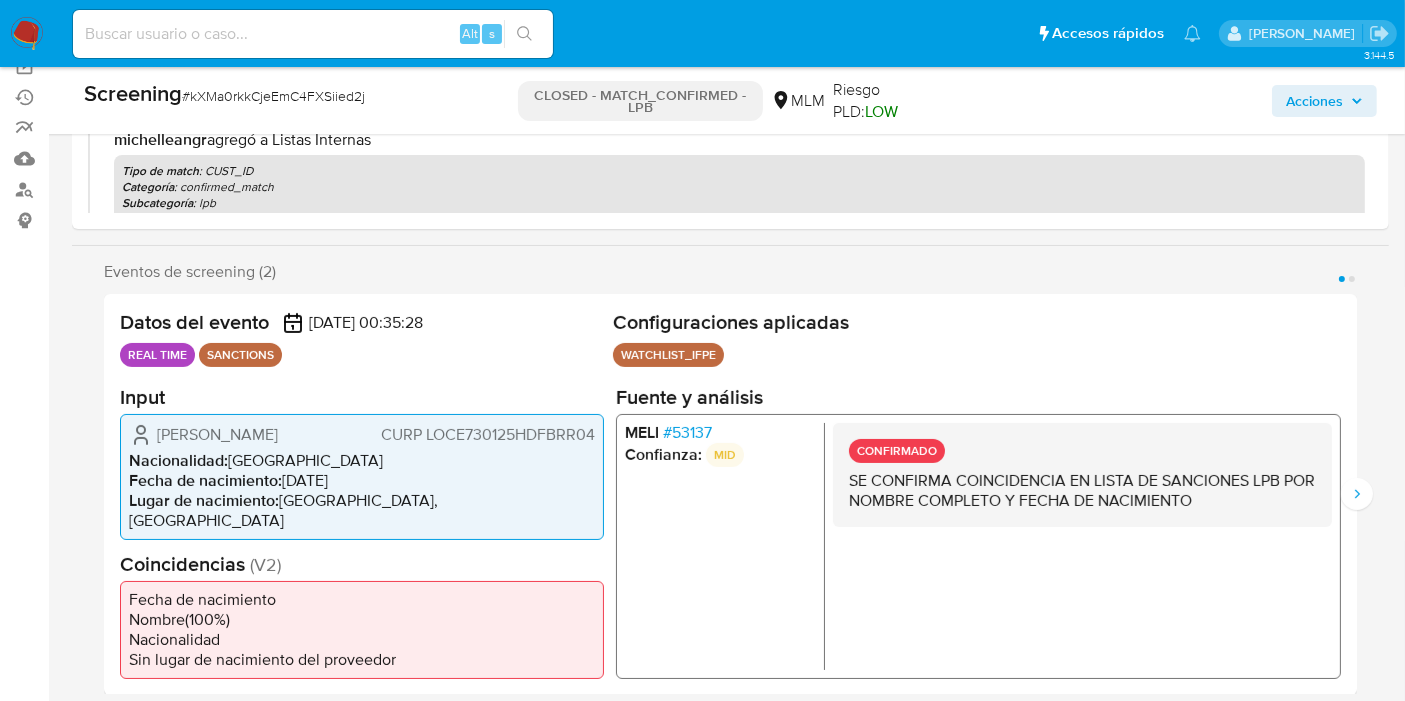 drag, startPoint x: 713, startPoint y: 458, endPoint x: 754, endPoint y: 458, distance: 41 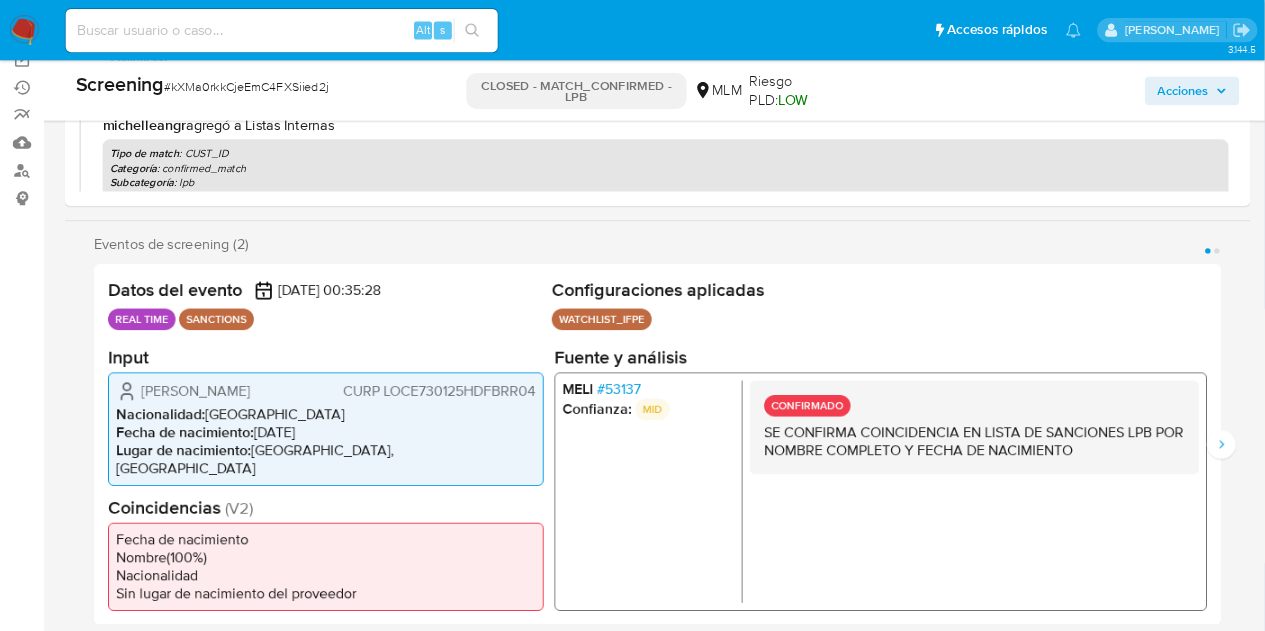scroll, scrollTop: 222, scrollLeft: 0, axis: vertical 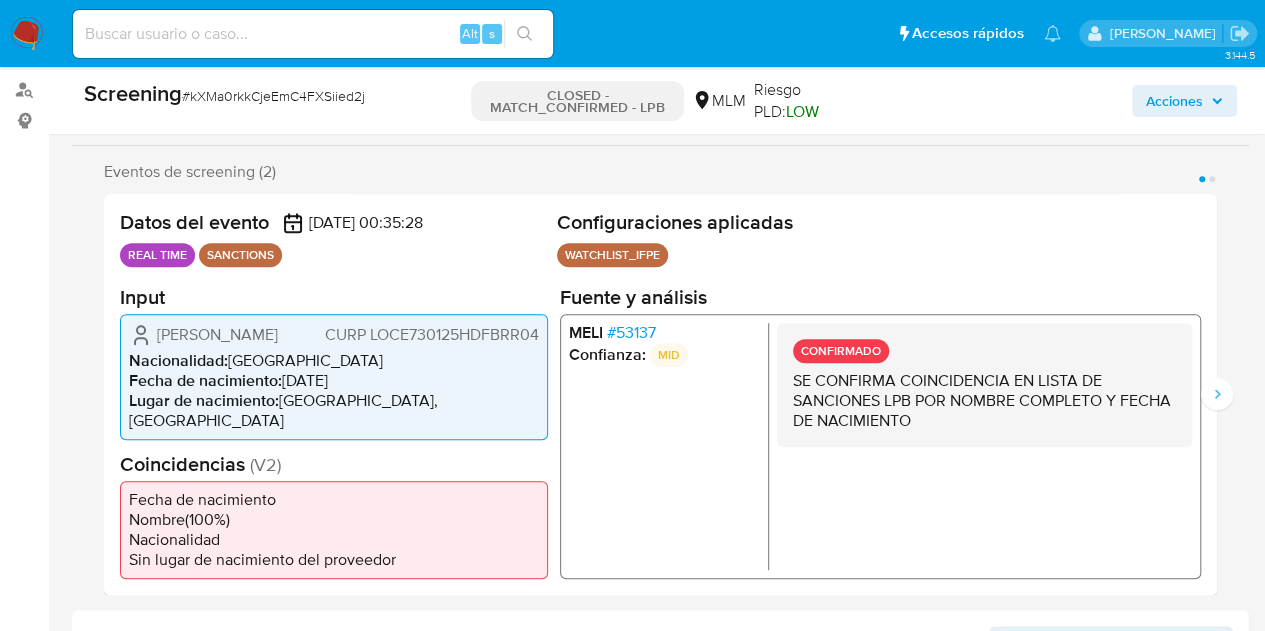 drag, startPoint x: 660, startPoint y: 357, endPoint x: 674, endPoint y: 363, distance: 15.231546 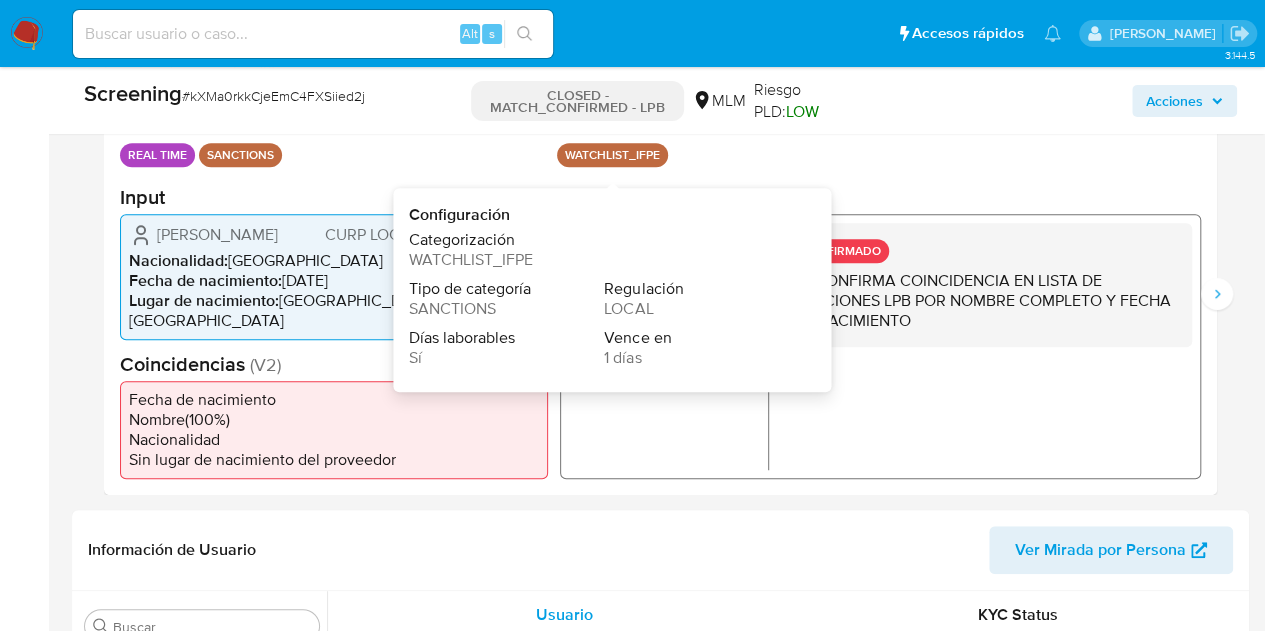 drag, startPoint x: 562, startPoint y: 153, endPoint x: 631, endPoint y: 152, distance: 69.00725 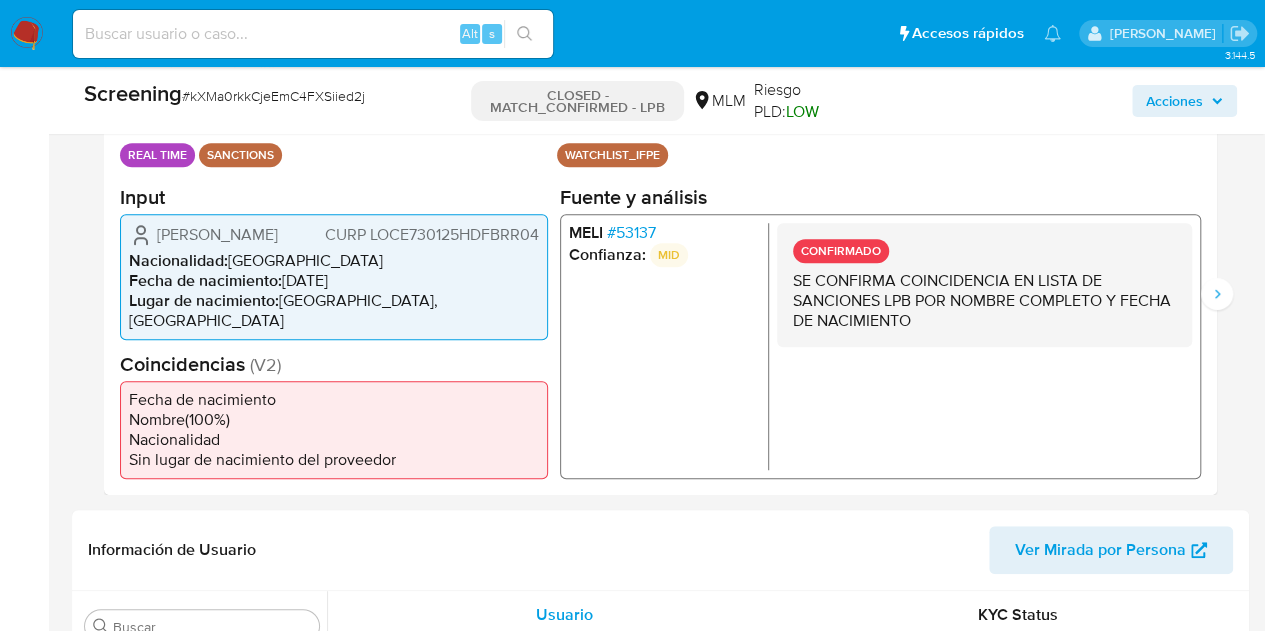 click on "Datos del evento 25/06/2025 00:35:28 REAL TIME SANCTIONS" at bounding box center (334, 141) 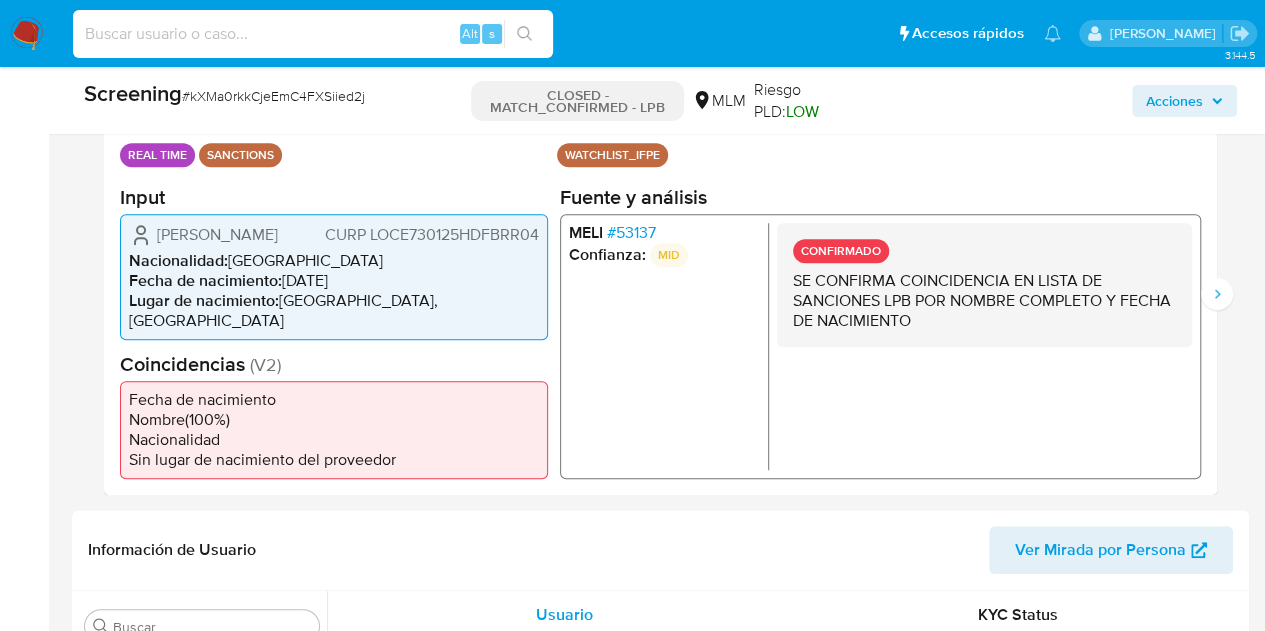 paste on "719206139" 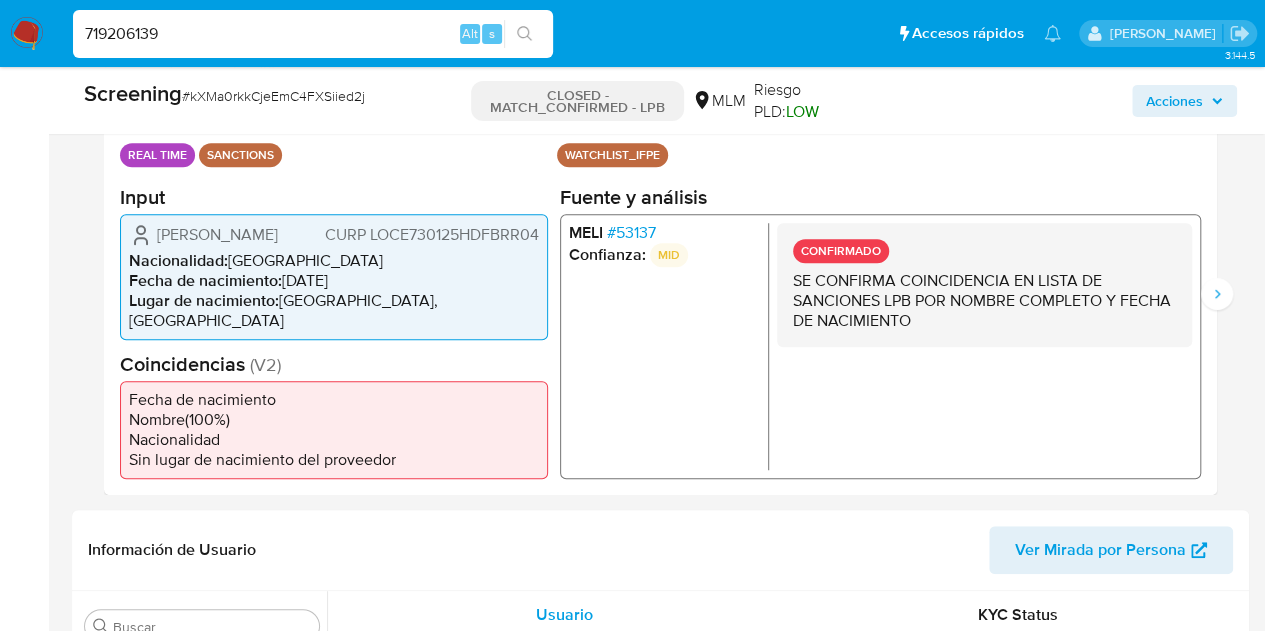 type on "719206139" 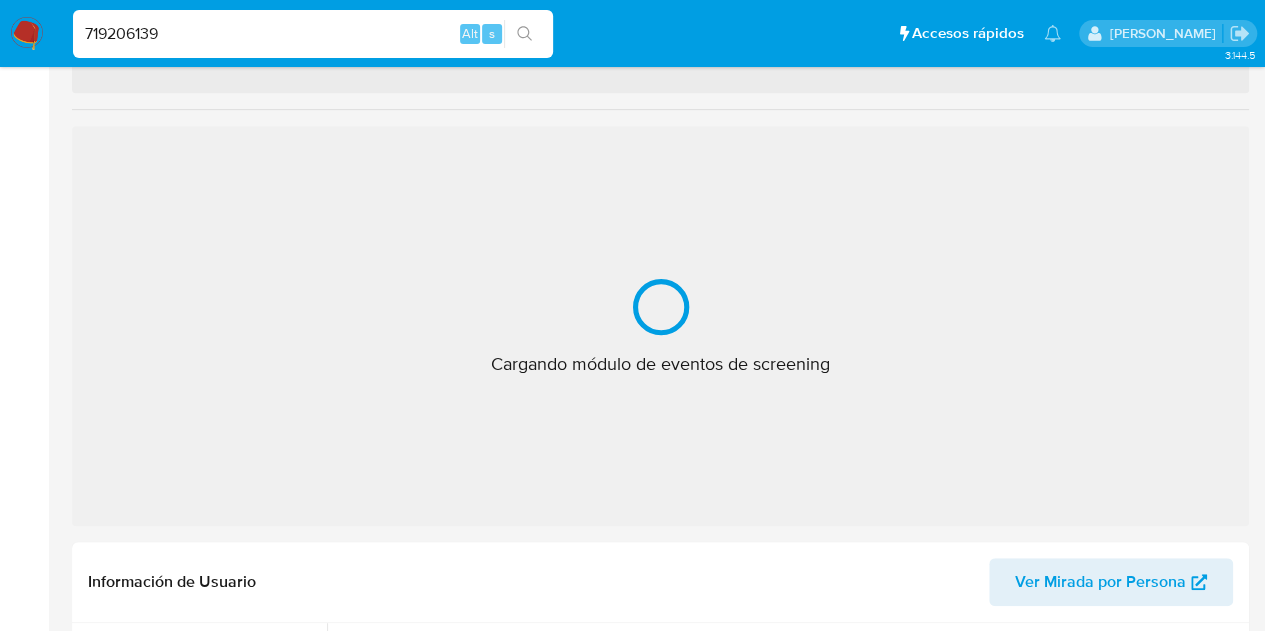 scroll, scrollTop: 0, scrollLeft: 0, axis: both 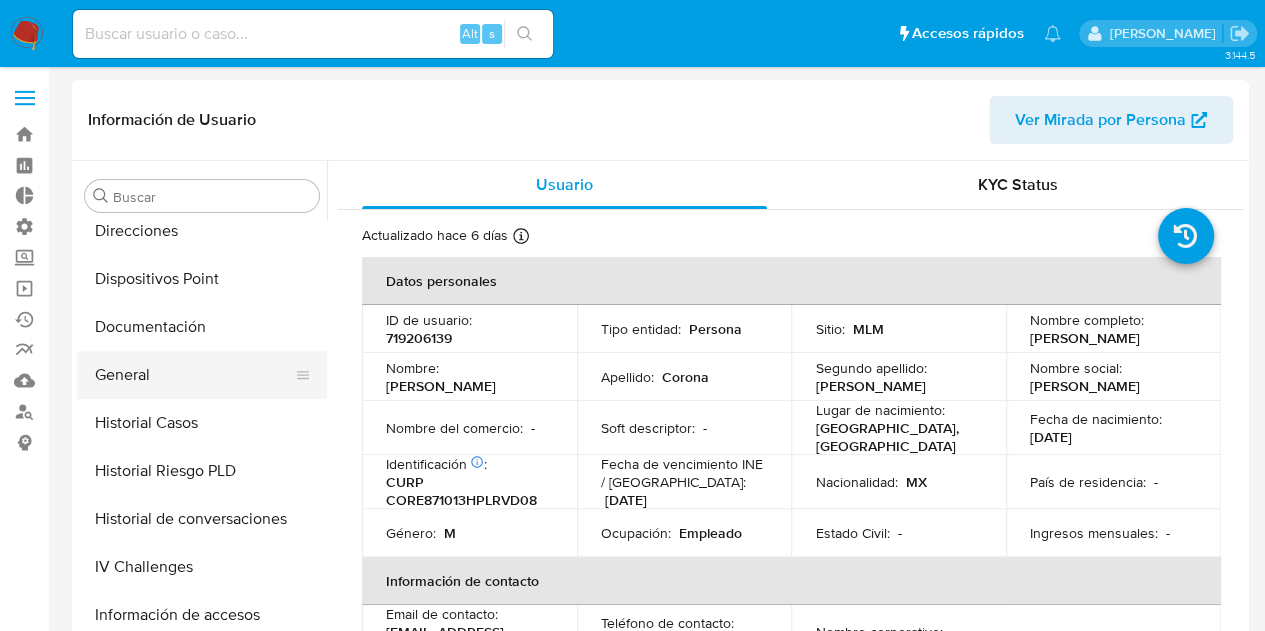 select on "10" 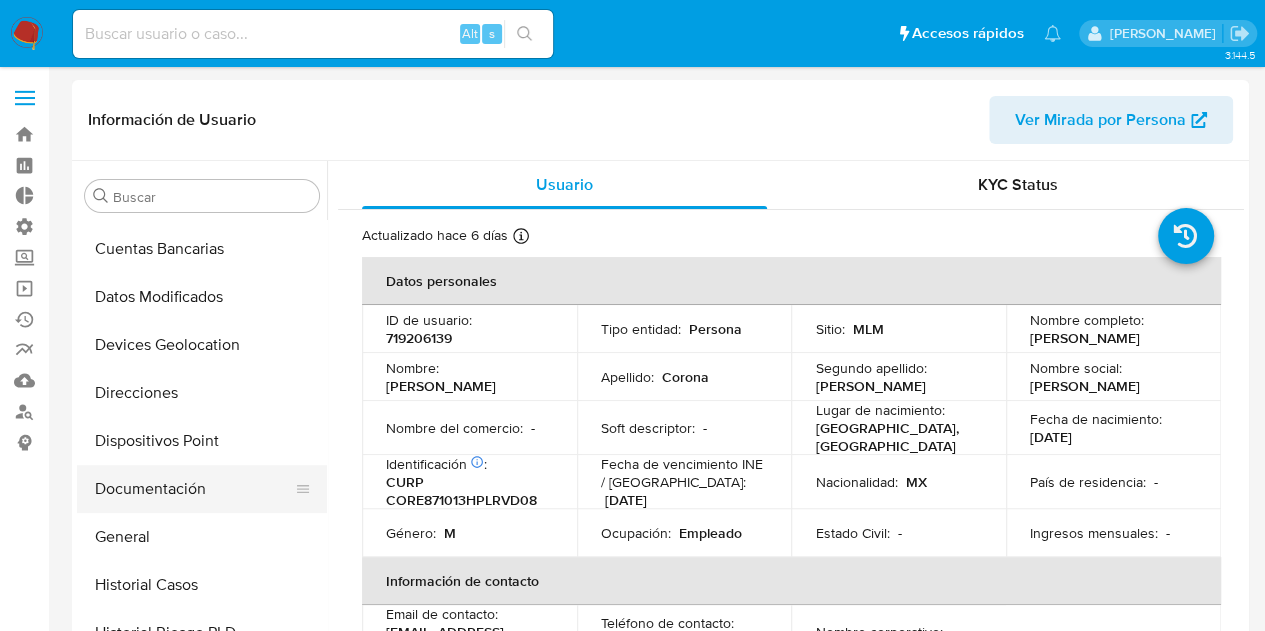 scroll, scrollTop: 349, scrollLeft: 0, axis: vertical 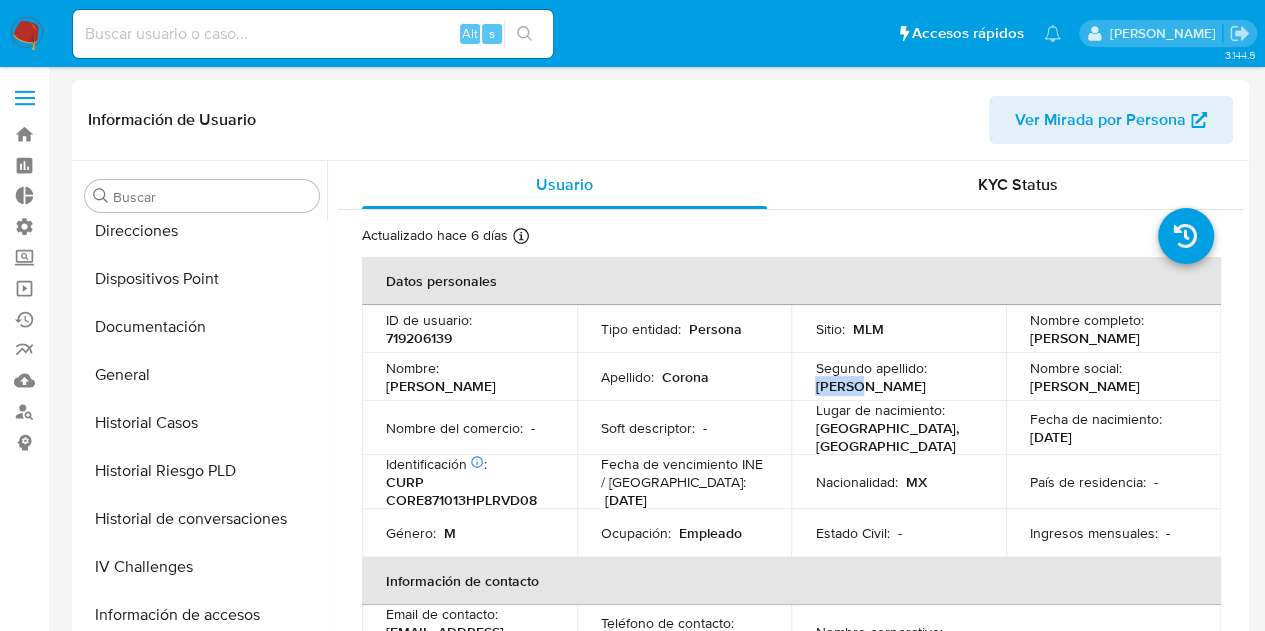 drag, startPoint x: 806, startPoint y: 389, endPoint x: 865, endPoint y: 387, distance: 59.03389 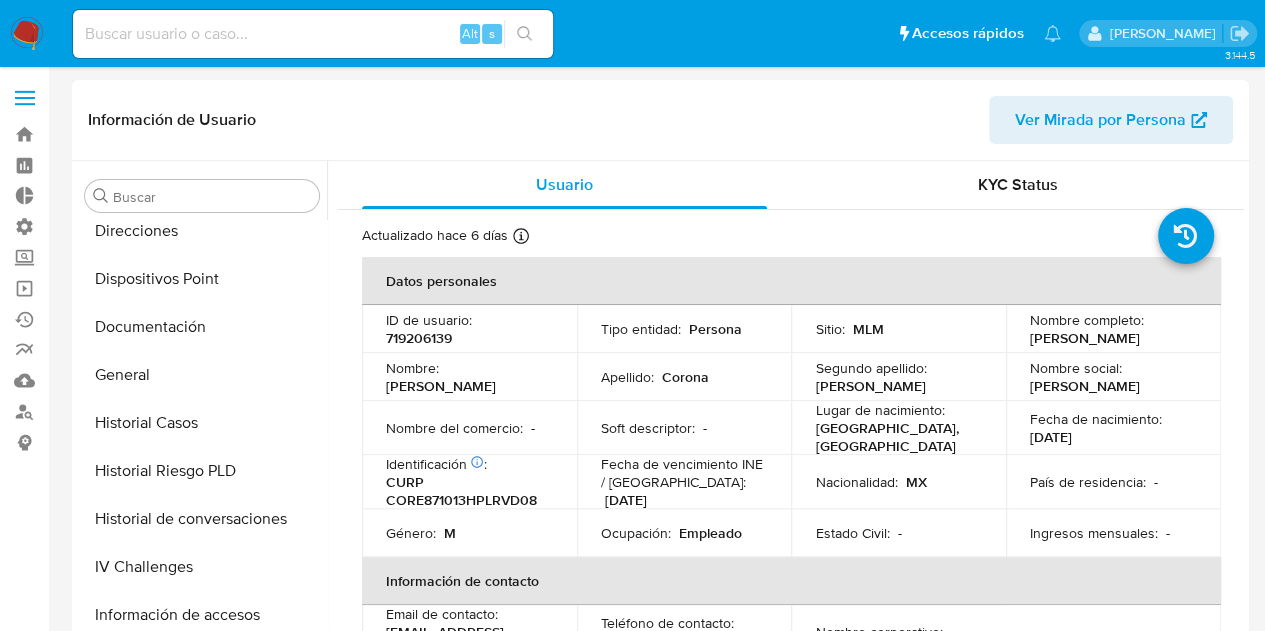 click on "Apellido :    Corona" at bounding box center [684, 377] 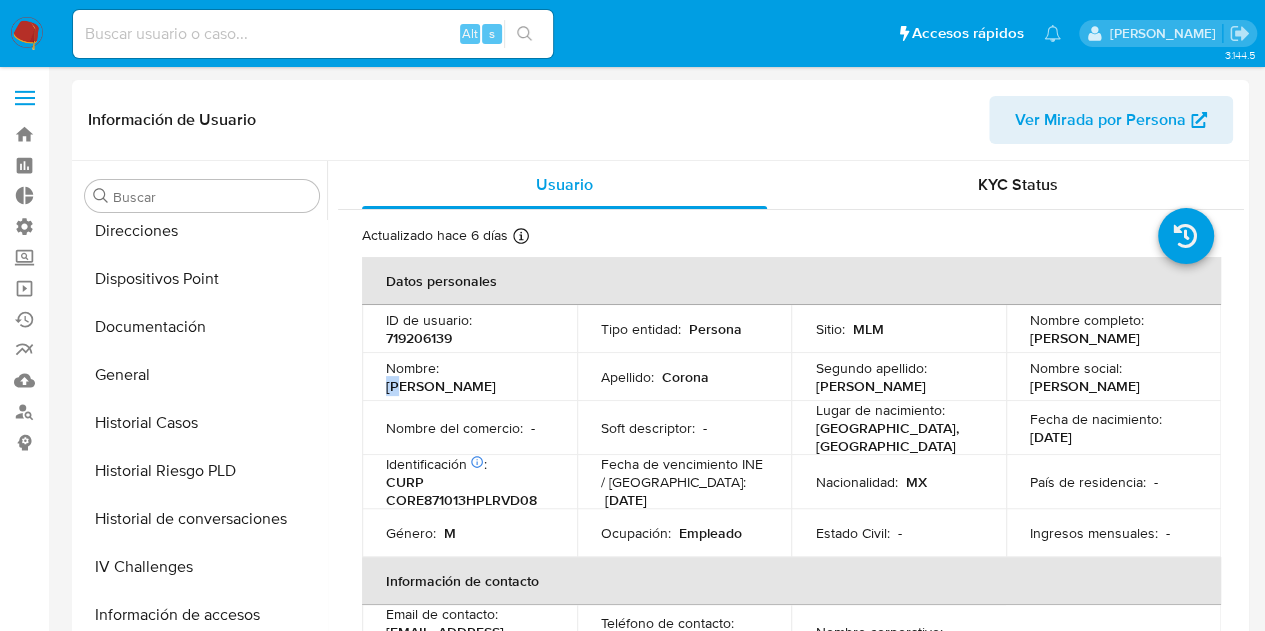 drag, startPoint x: 447, startPoint y: 378, endPoint x: 460, endPoint y: 383, distance: 13.928389 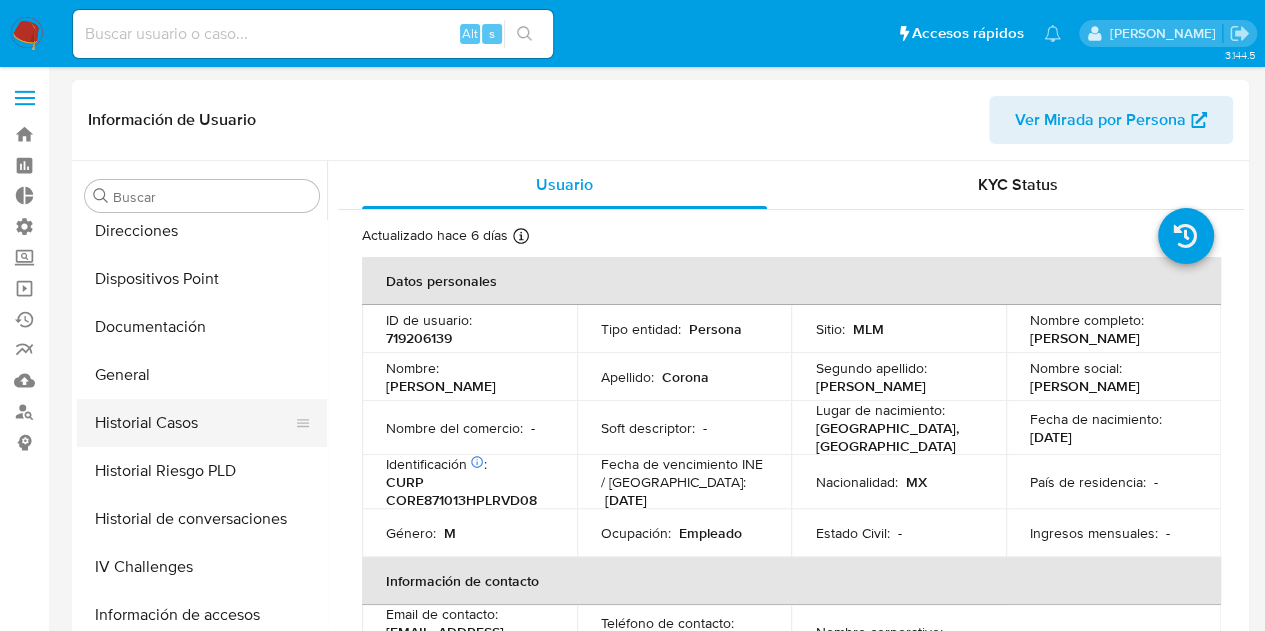 click on "Historial Casos" at bounding box center (194, 423) 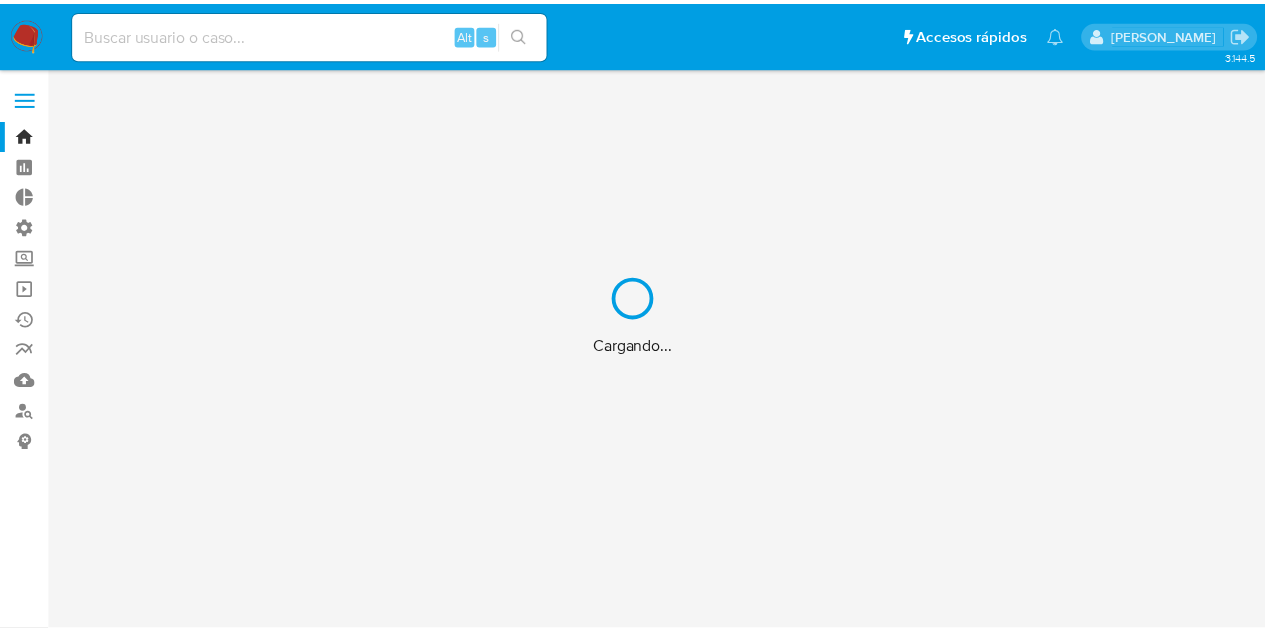 scroll, scrollTop: 0, scrollLeft: 0, axis: both 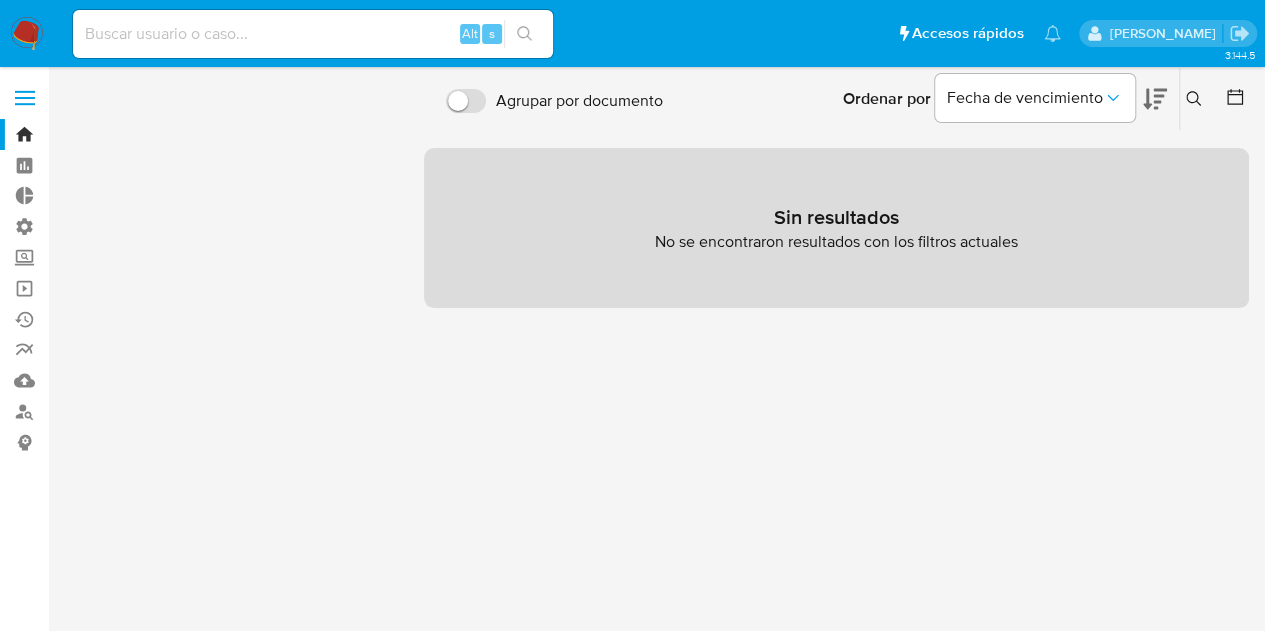 click at bounding box center [25, 98] 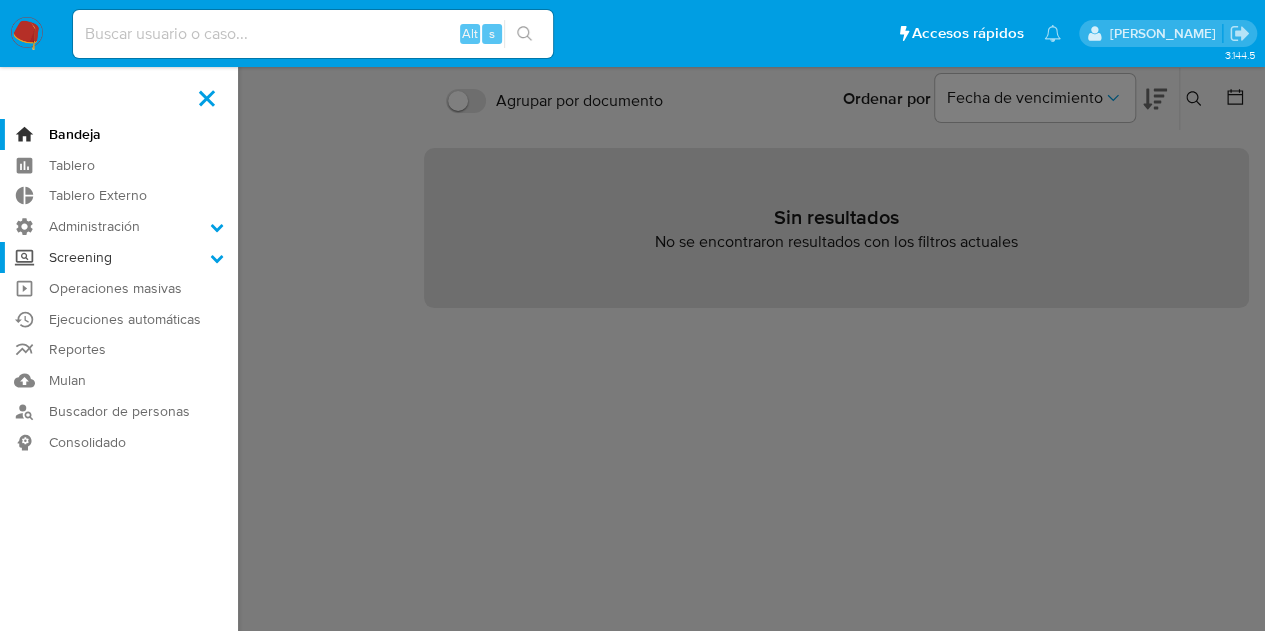click on "Screening" at bounding box center [119, 257] 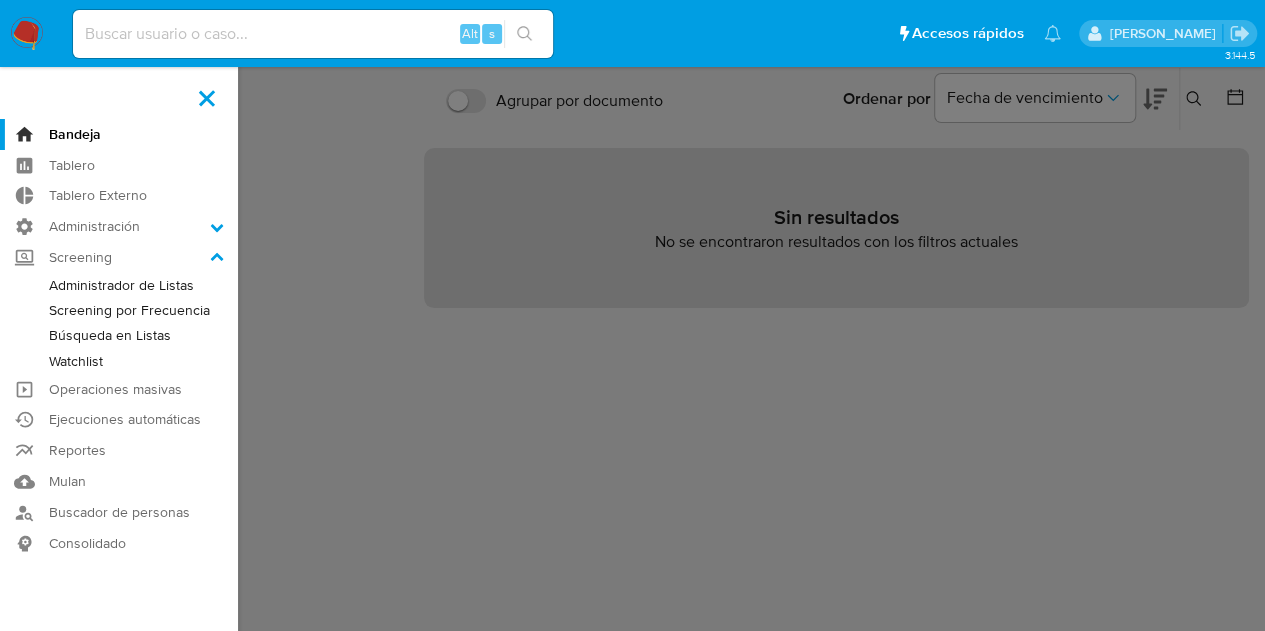click on "Watchlist" at bounding box center (119, 361) 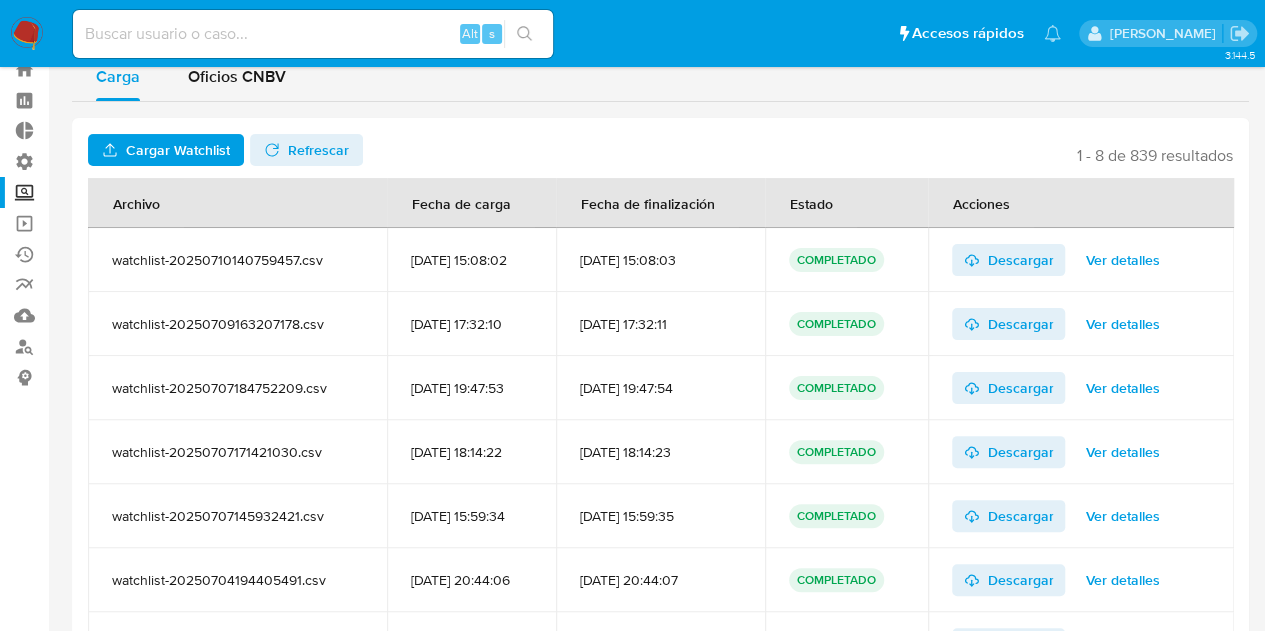 scroll, scrollTop: 0, scrollLeft: 0, axis: both 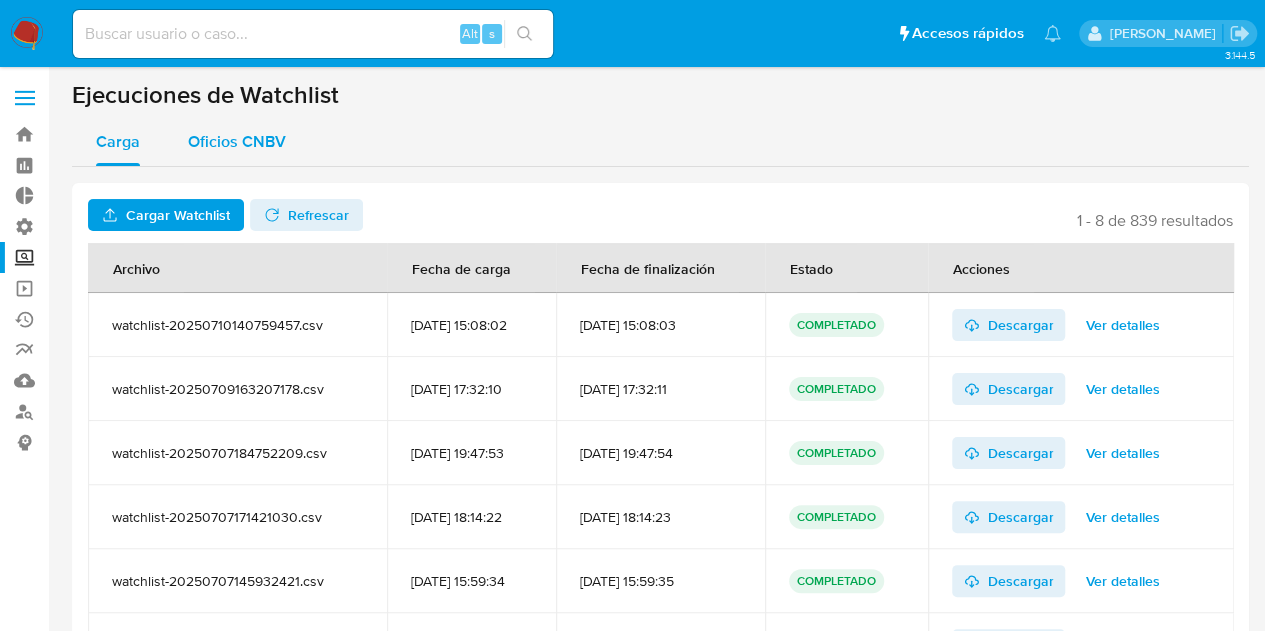 click on "Oficios CNBV" at bounding box center [237, 141] 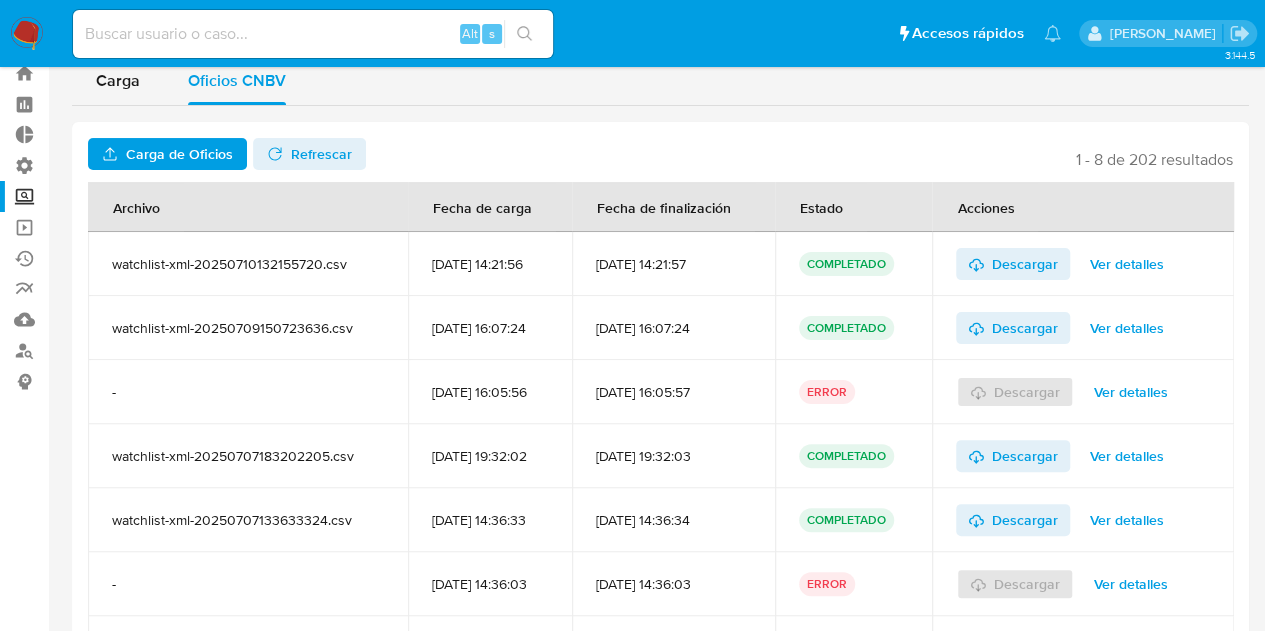 scroll, scrollTop: 0, scrollLeft: 0, axis: both 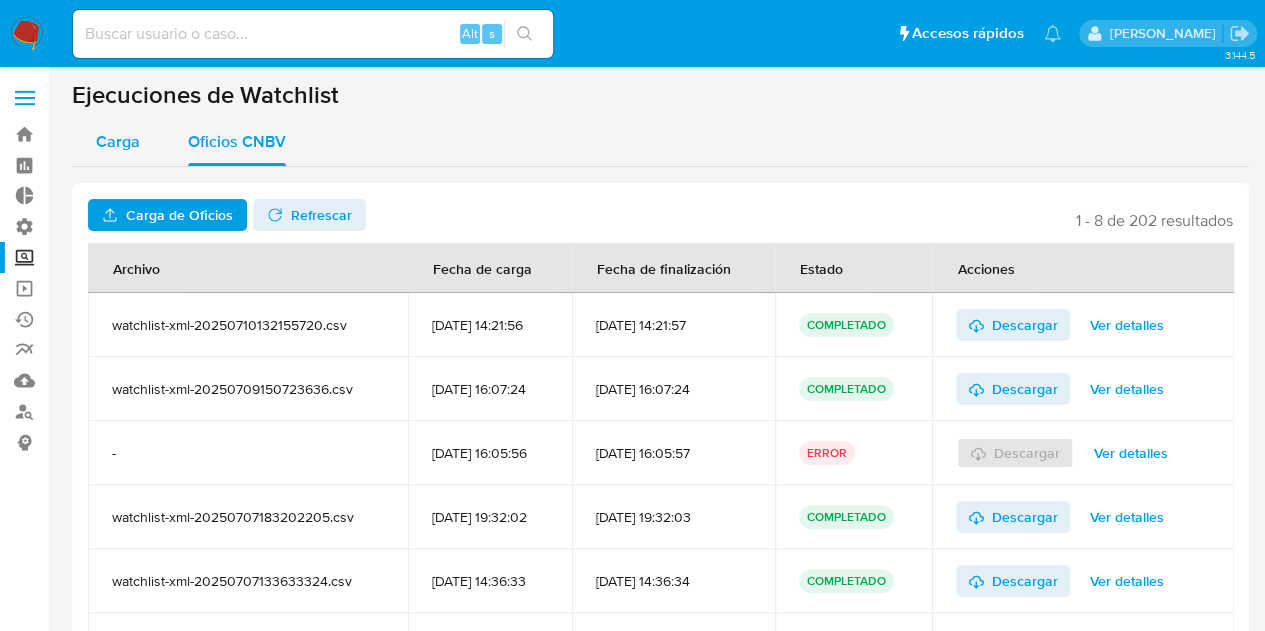 click on "Carga" at bounding box center (118, 141) 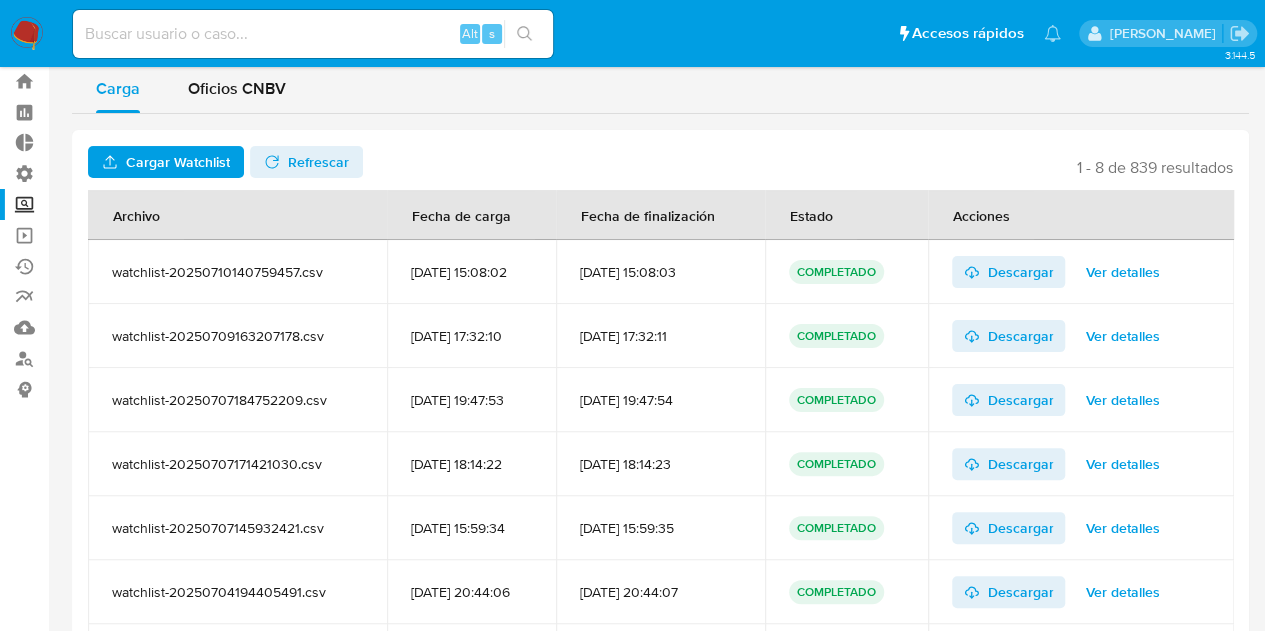 scroll, scrollTop: 0, scrollLeft: 0, axis: both 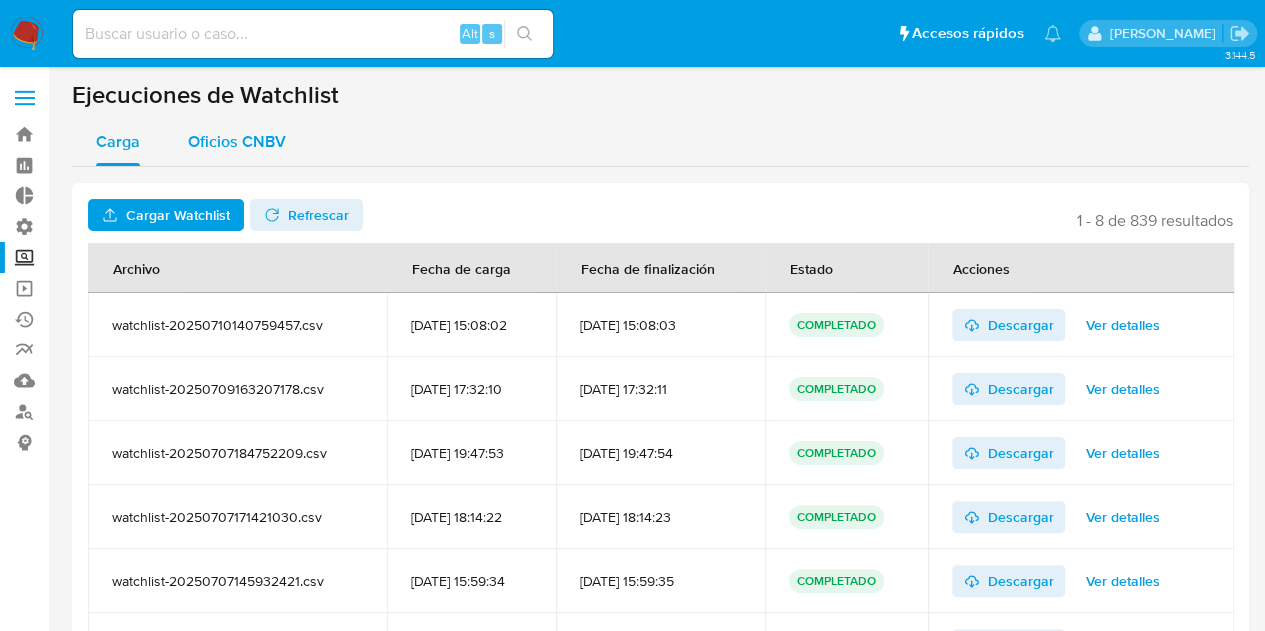 click on "Oficios CNBV" at bounding box center (237, 141) 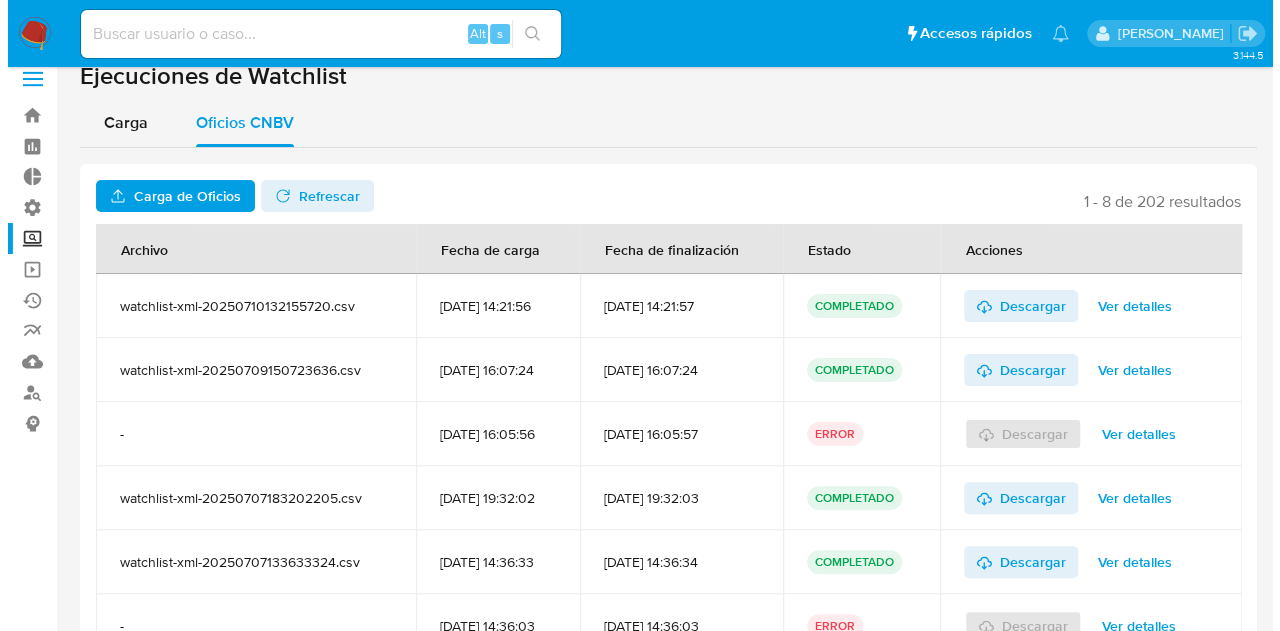 scroll, scrollTop: 0, scrollLeft: 0, axis: both 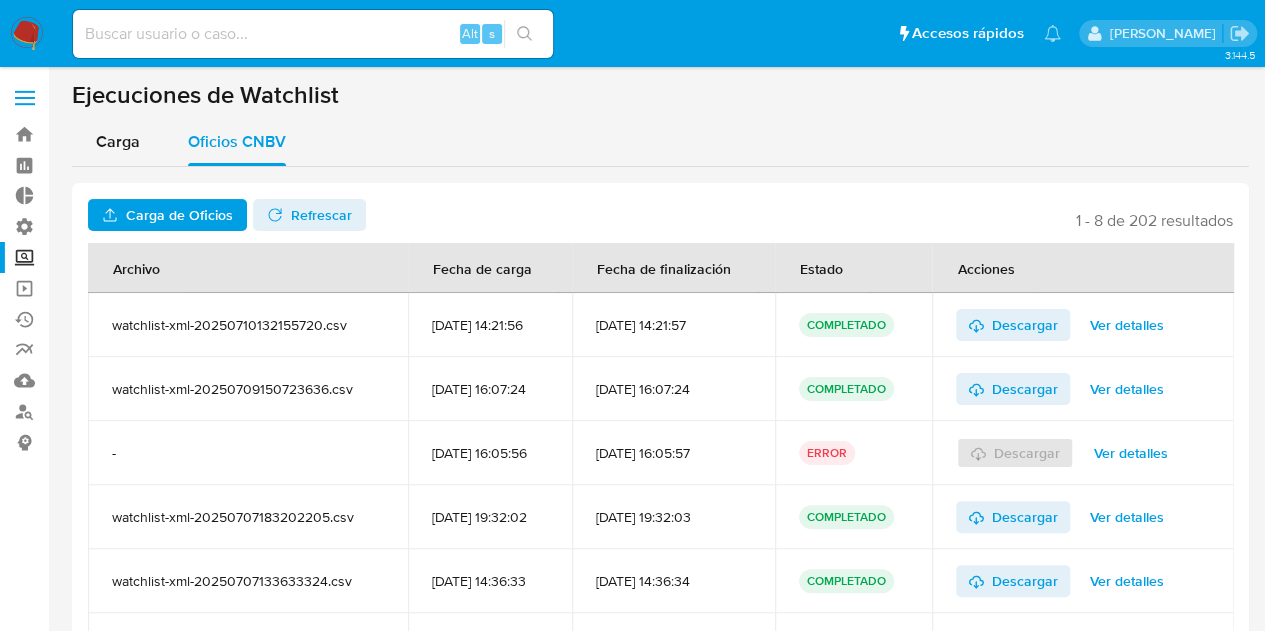 click on "Ver detalles" at bounding box center [1127, 325] 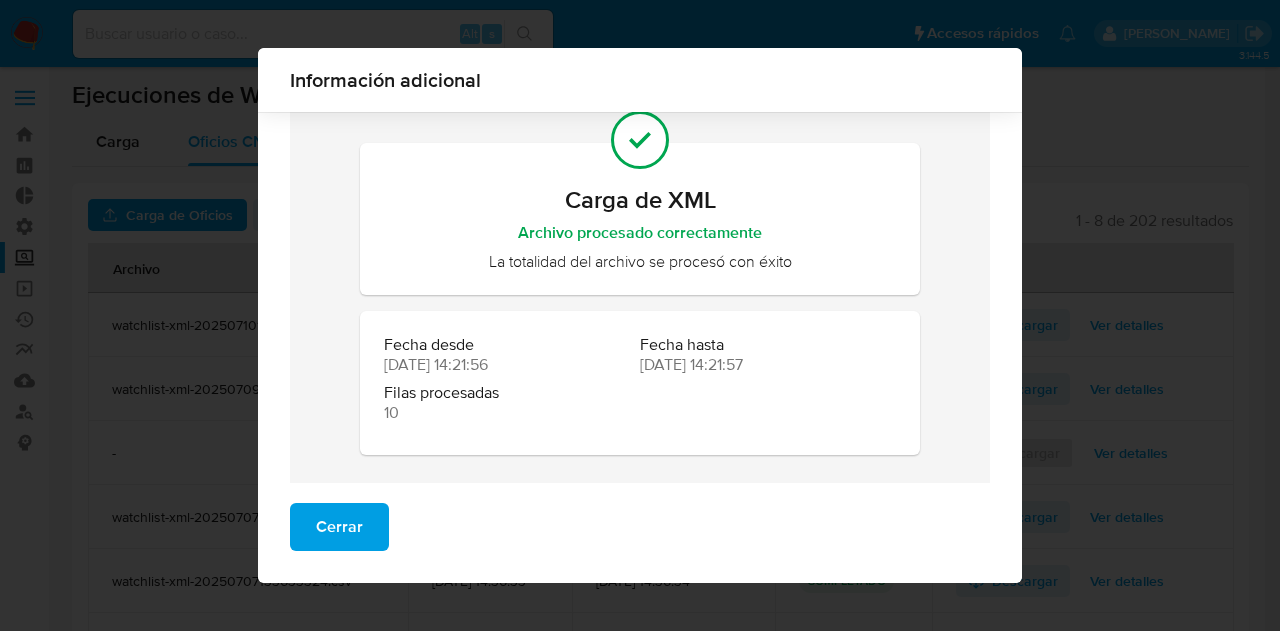 scroll, scrollTop: 74, scrollLeft: 0, axis: vertical 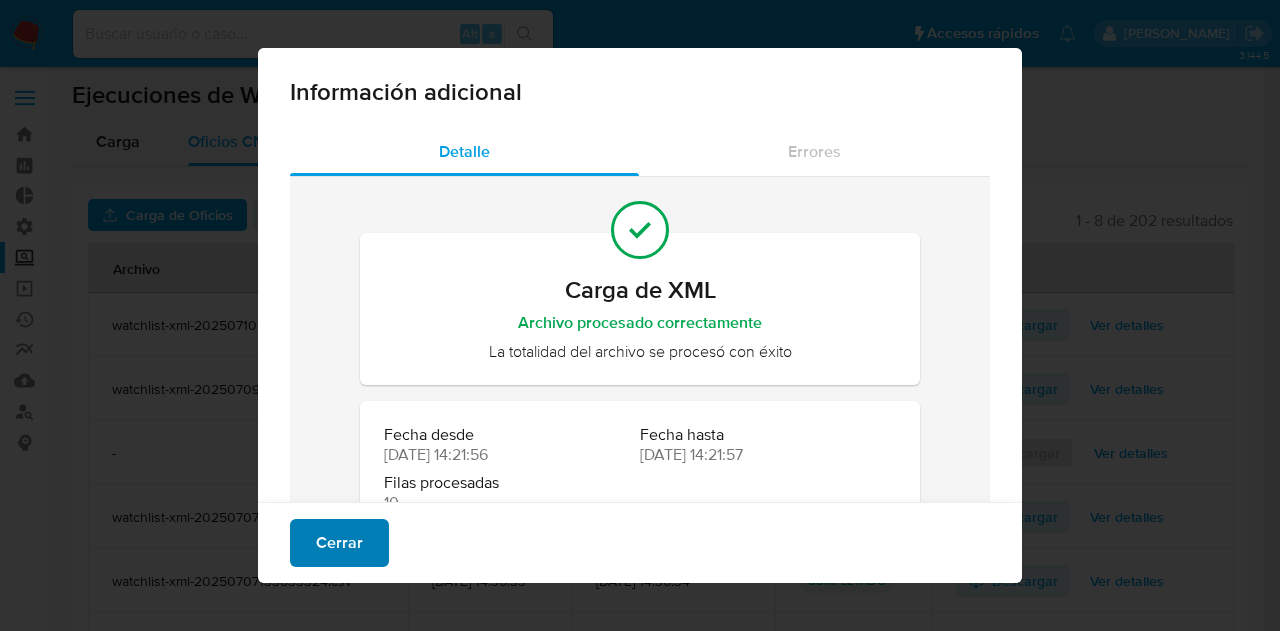 click on "Cerrar" at bounding box center (339, 543) 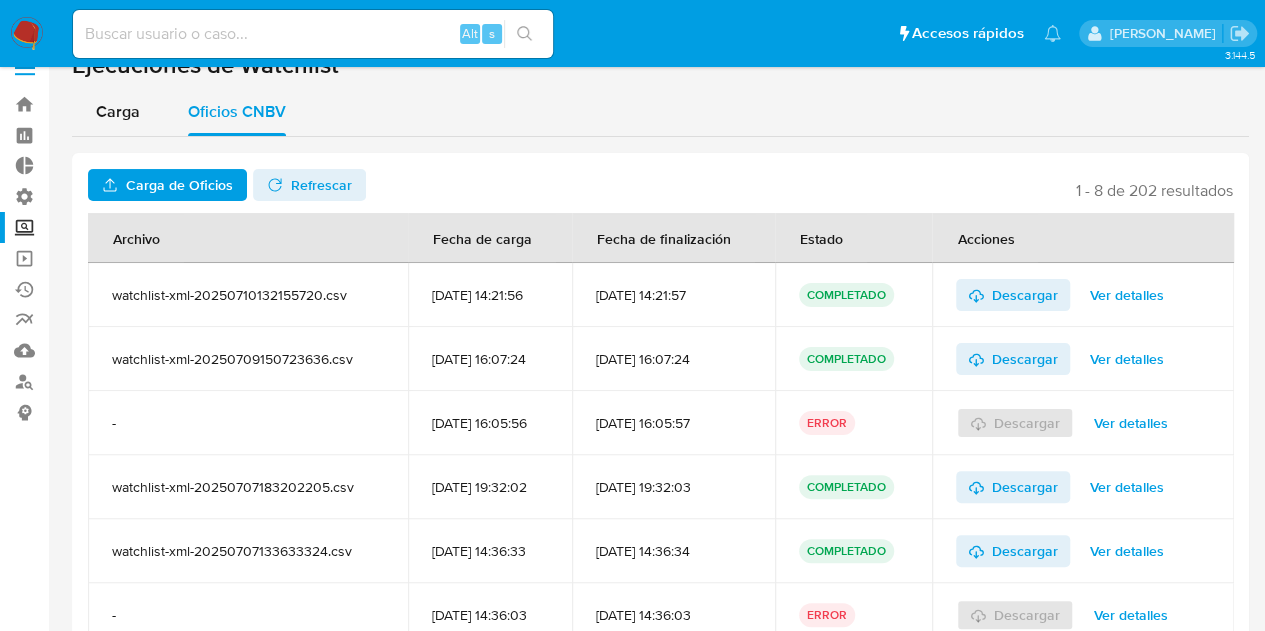 scroll, scrollTop: 0, scrollLeft: 0, axis: both 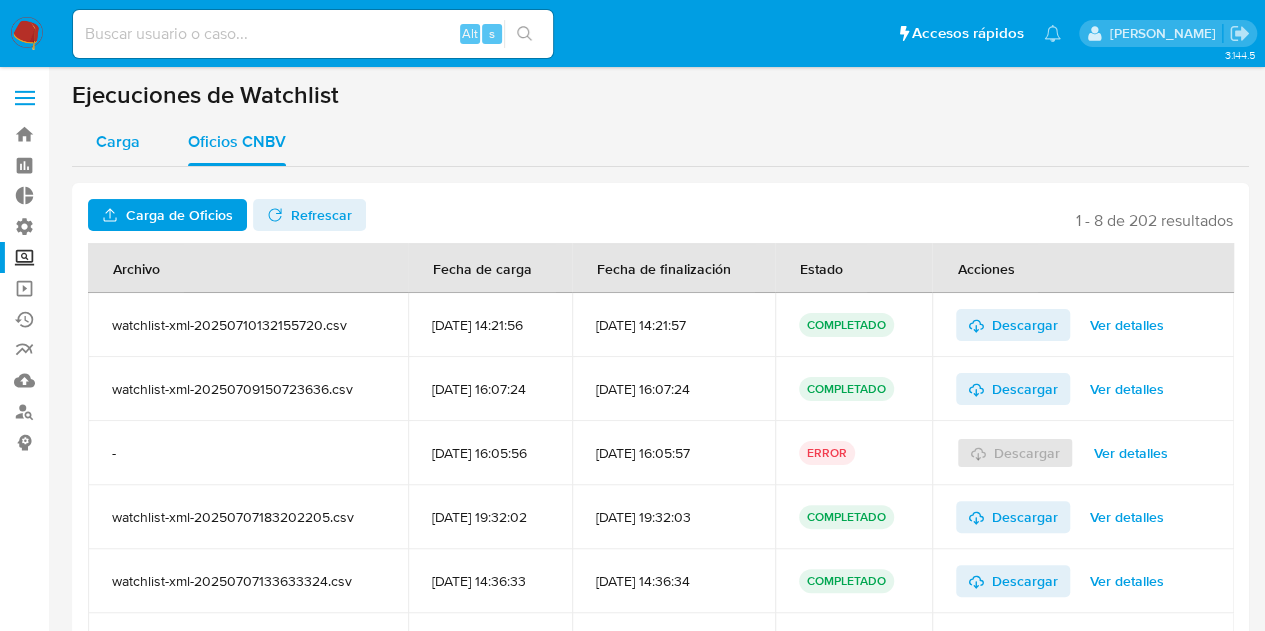 click on "Carga" at bounding box center [118, 141] 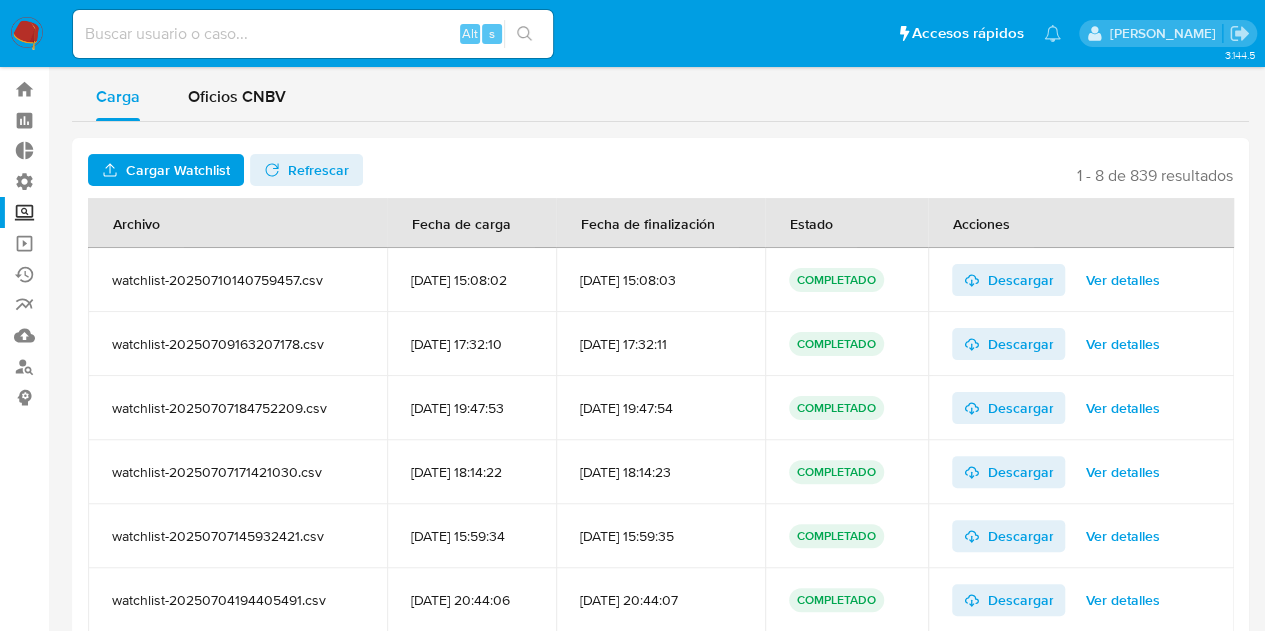 scroll, scrollTop: 0, scrollLeft: 0, axis: both 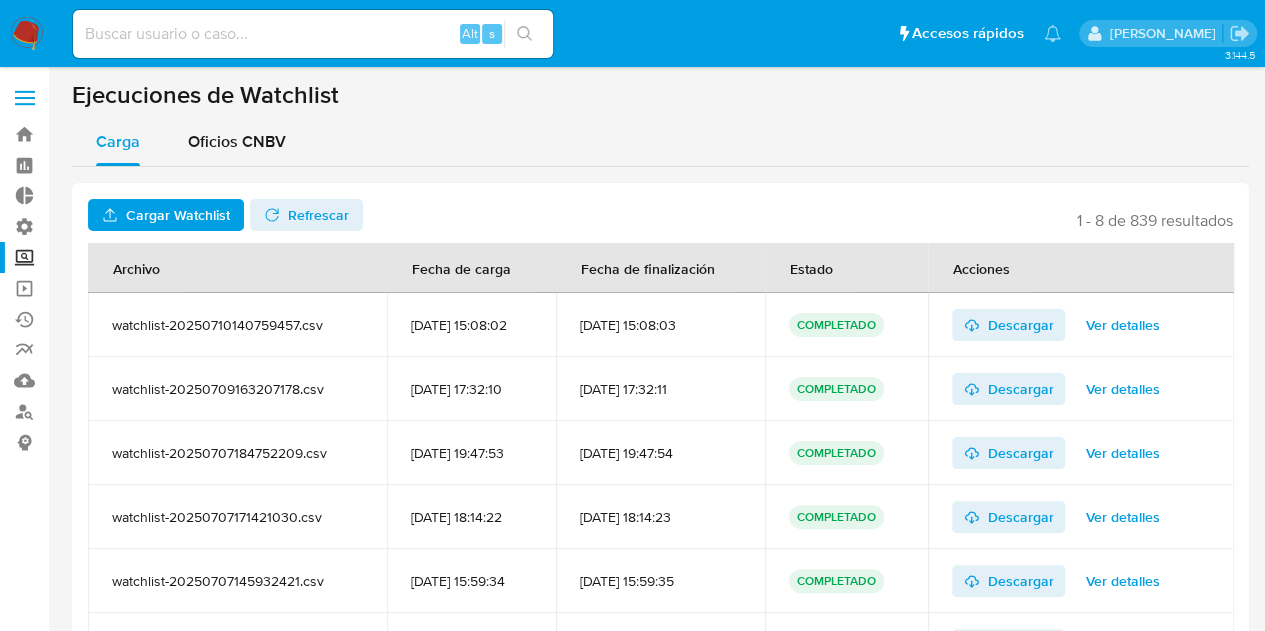 drag, startPoint x: 72, startPoint y: 85, endPoint x: 333, endPoint y: 89, distance: 261.03064 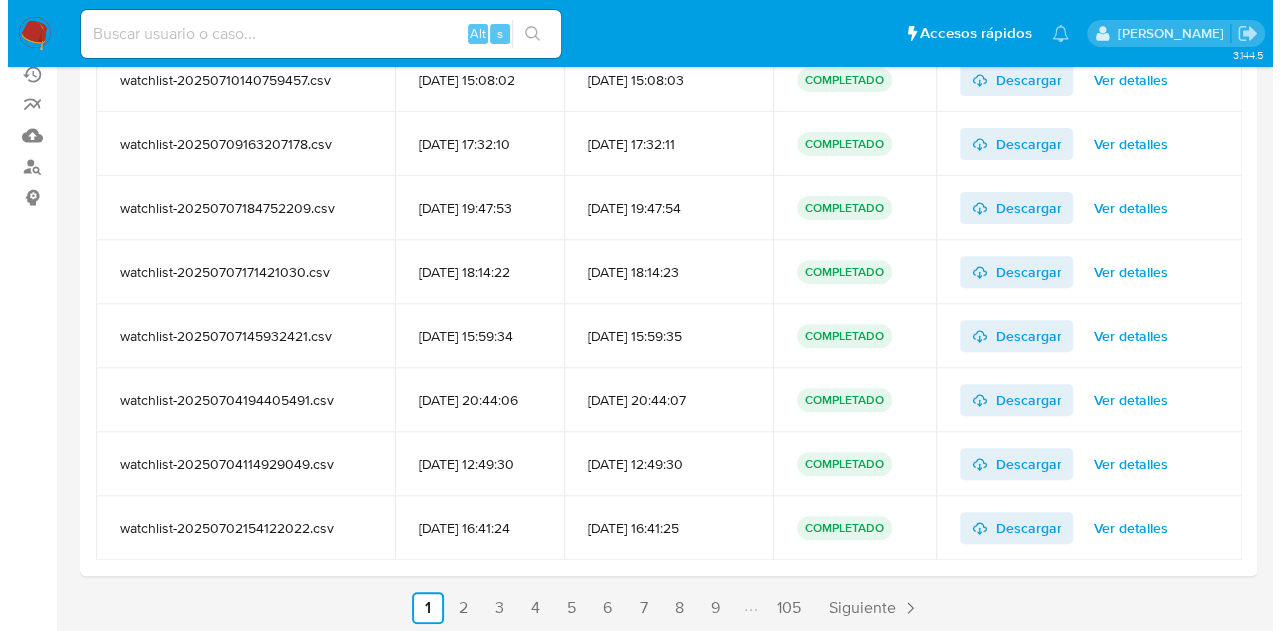 scroll, scrollTop: 250, scrollLeft: 0, axis: vertical 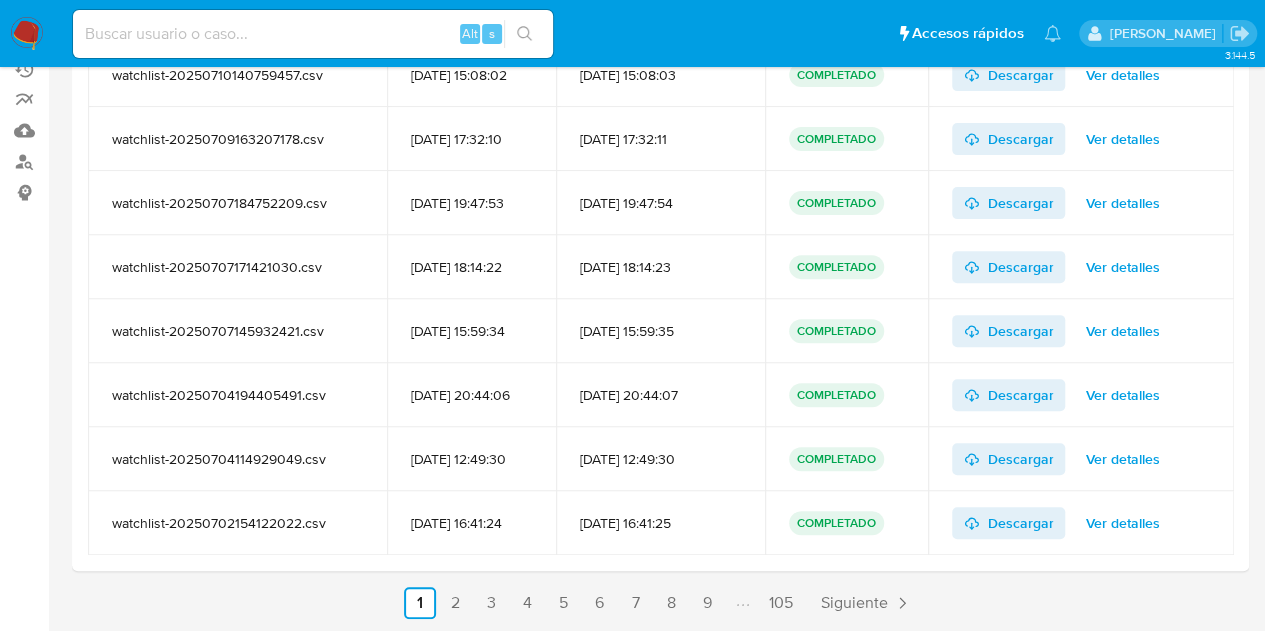 click on "Ver detalles" at bounding box center (1122, 395) 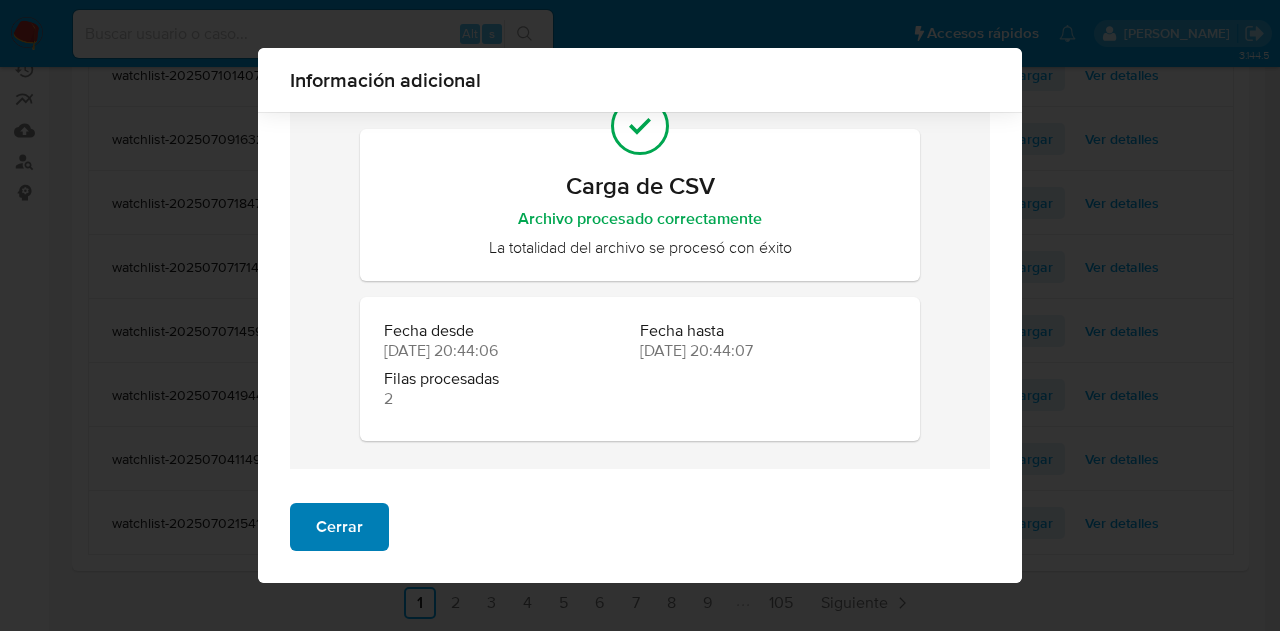scroll, scrollTop: 90, scrollLeft: 0, axis: vertical 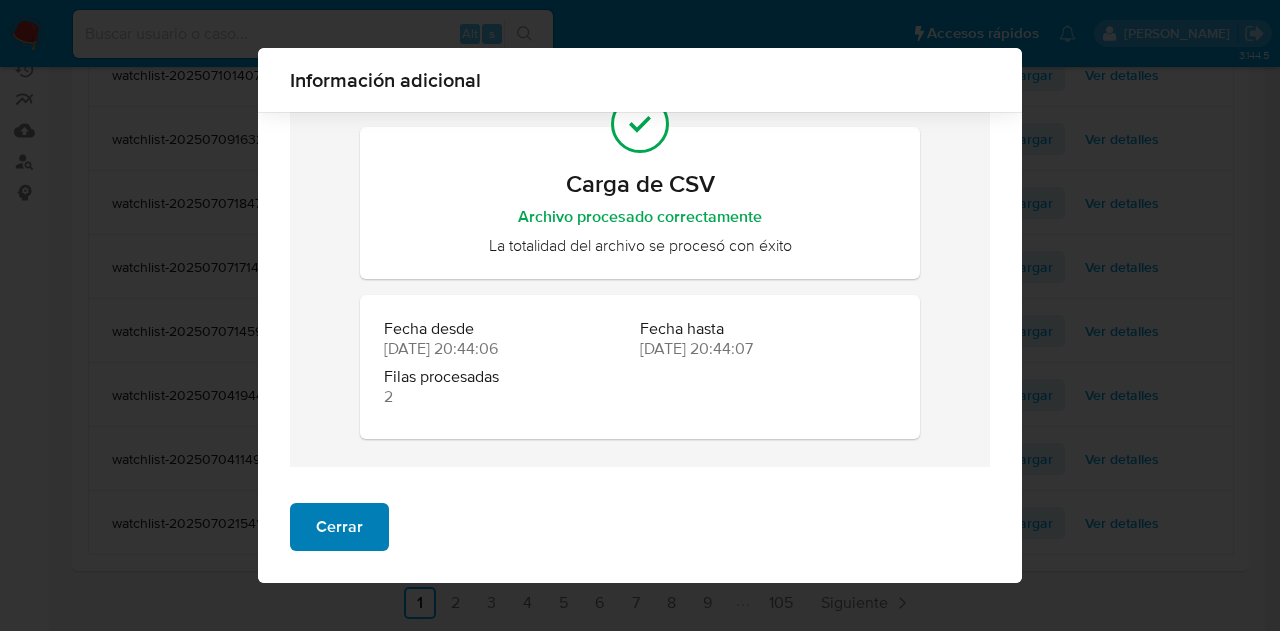 click on "Cerrar" at bounding box center (339, 527) 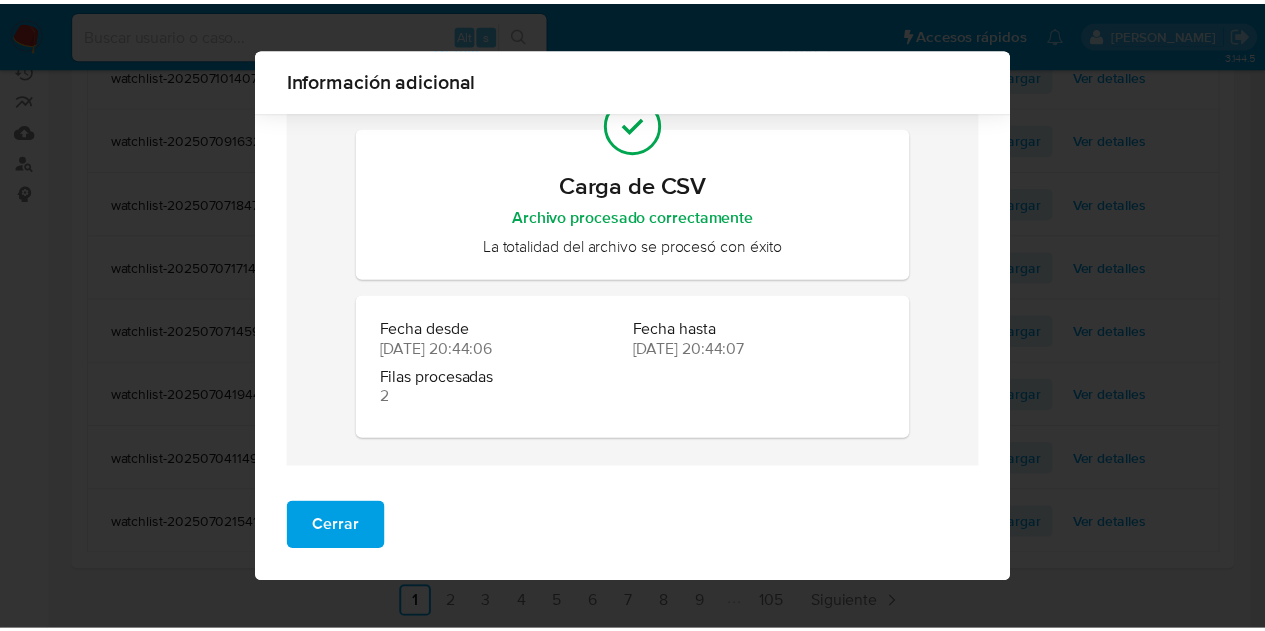 scroll, scrollTop: 0, scrollLeft: 0, axis: both 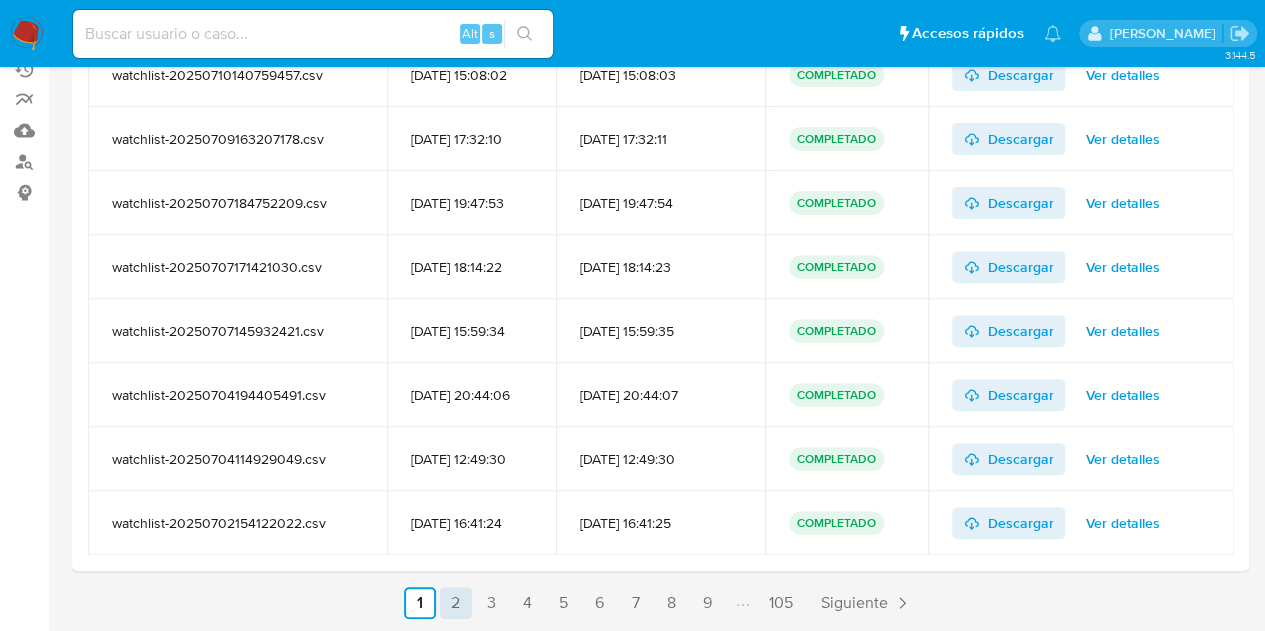 click on "2" at bounding box center [456, 603] 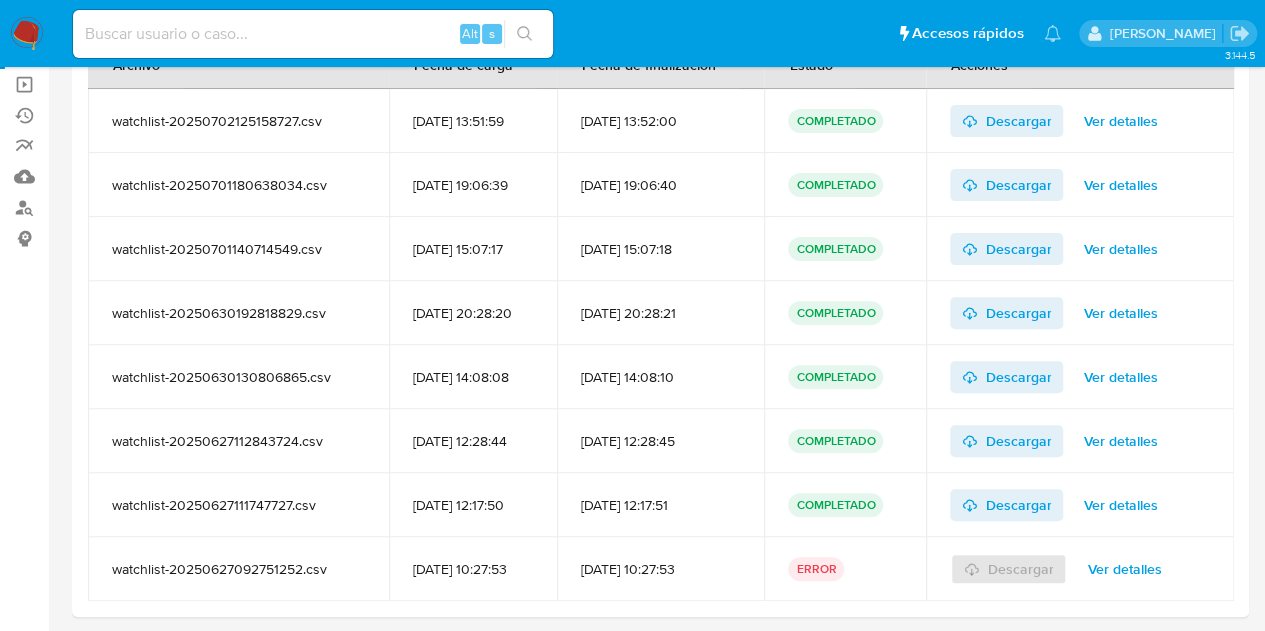 scroll, scrollTop: 0, scrollLeft: 0, axis: both 